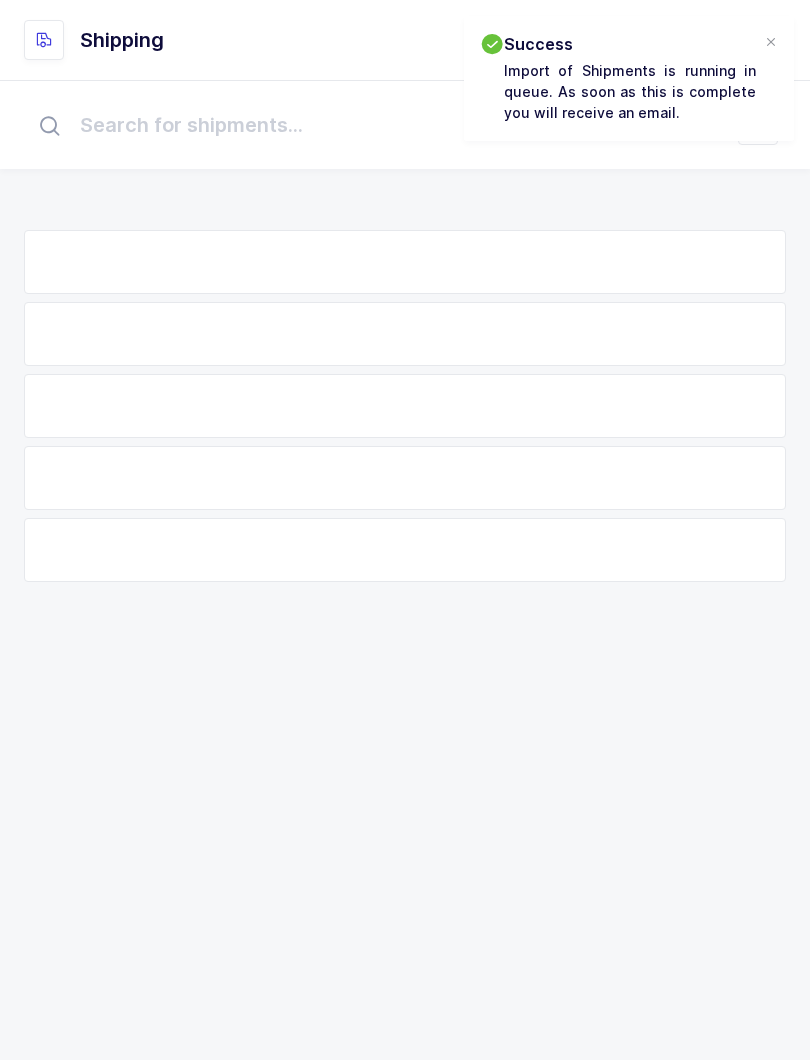 scroll, scrollTop: 0, scrollLeft: 0, axis: both 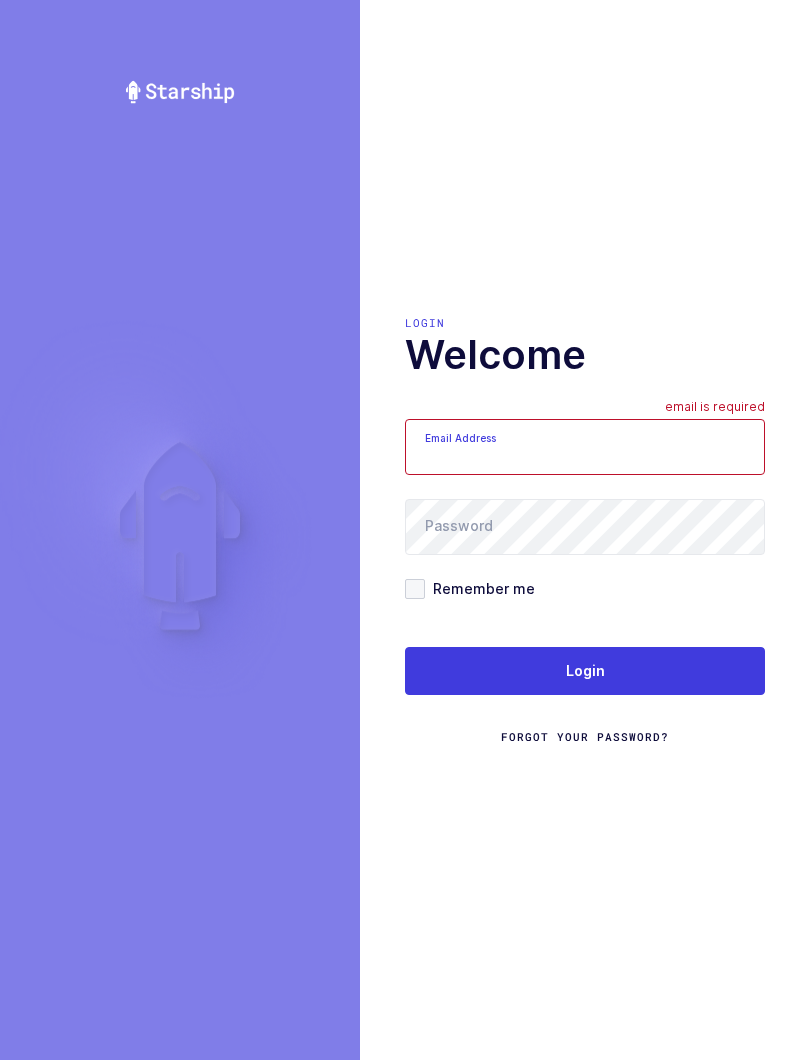 click at bounding box center [585, 447] 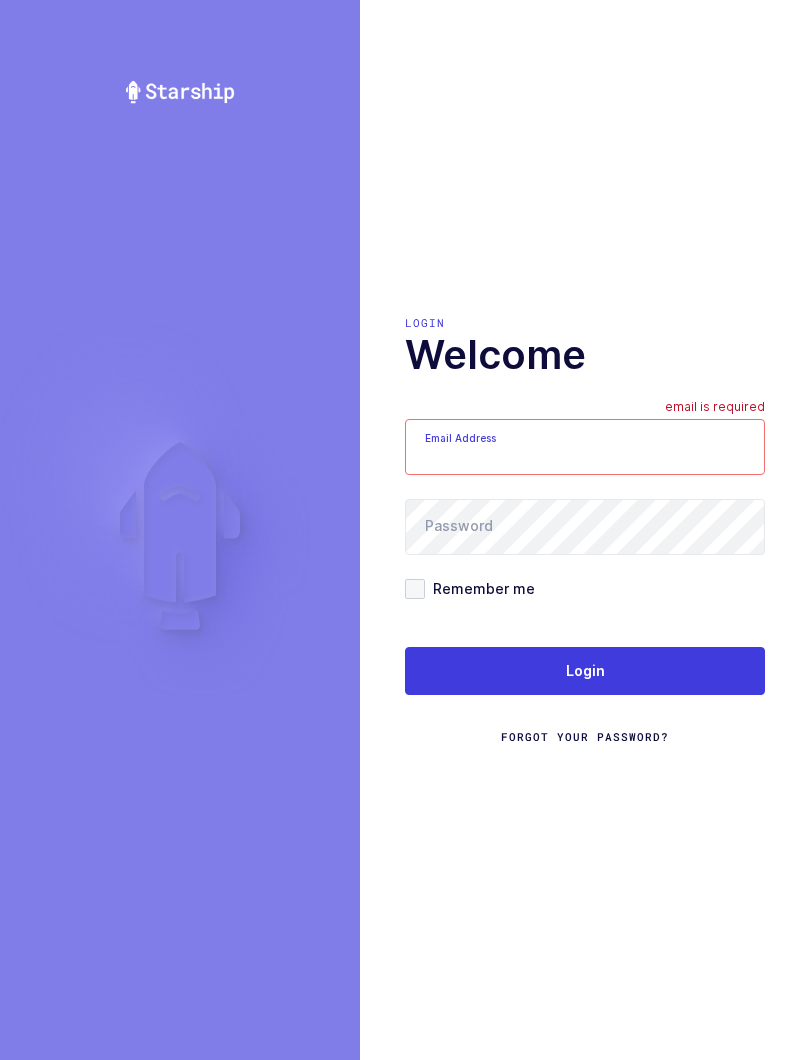 type on "[EMAIL_ADDRESS][DOMAIN_NAME]" 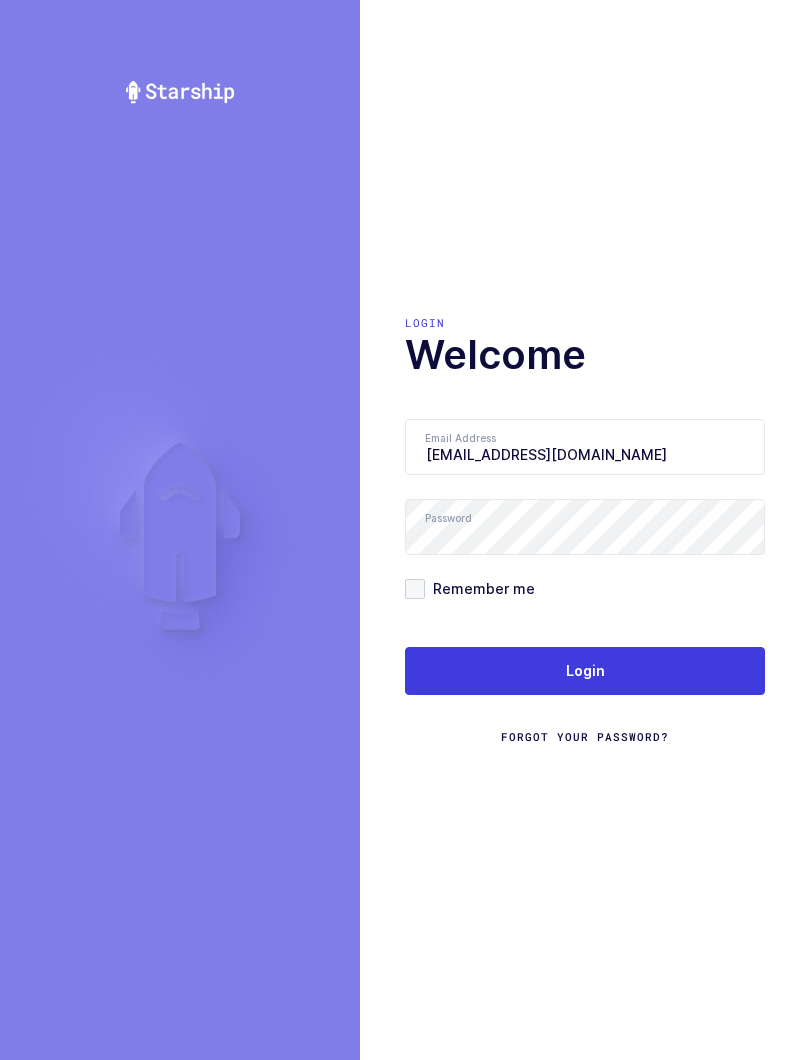 click on "Login" at bounding box center [585, 671] 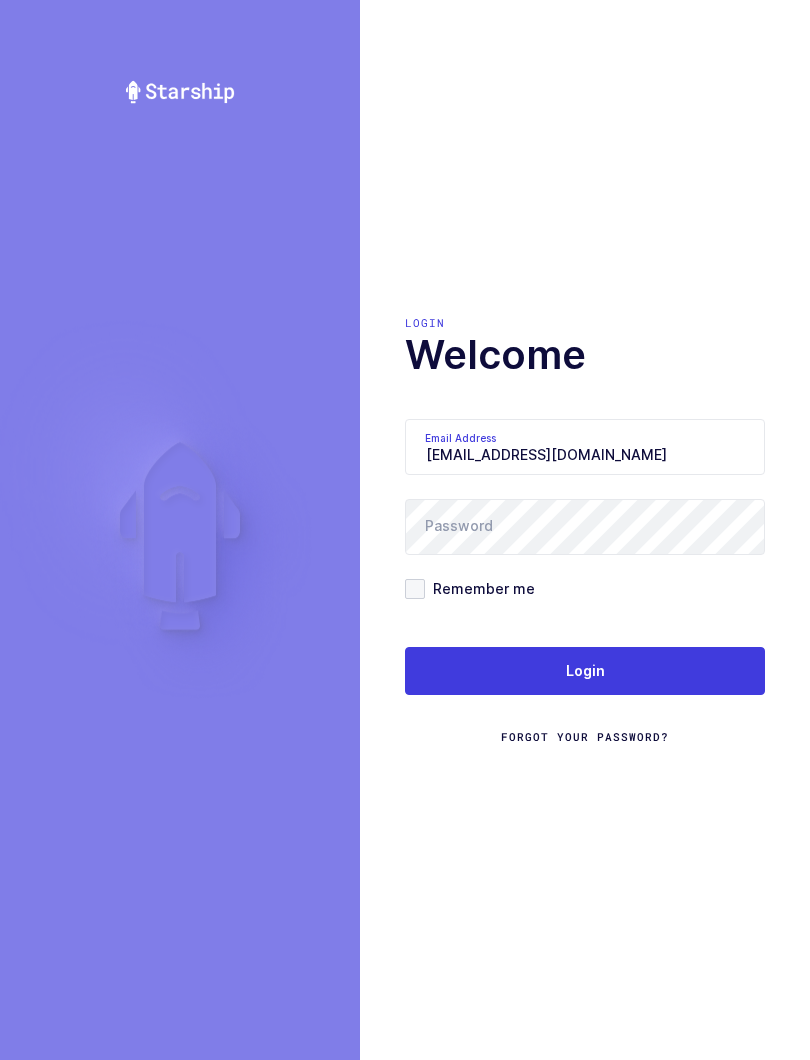 scroll, scrollTop: 0, scrollLeft: 0, axis: both 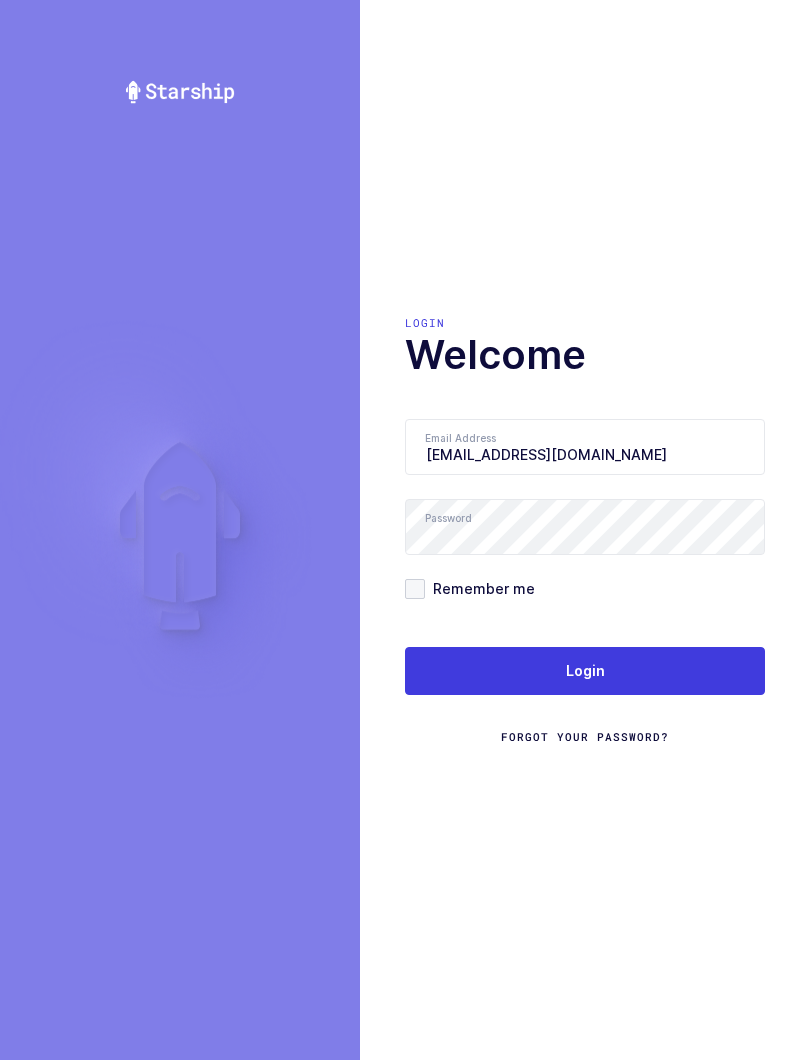 click at bounding box center [415, 589] 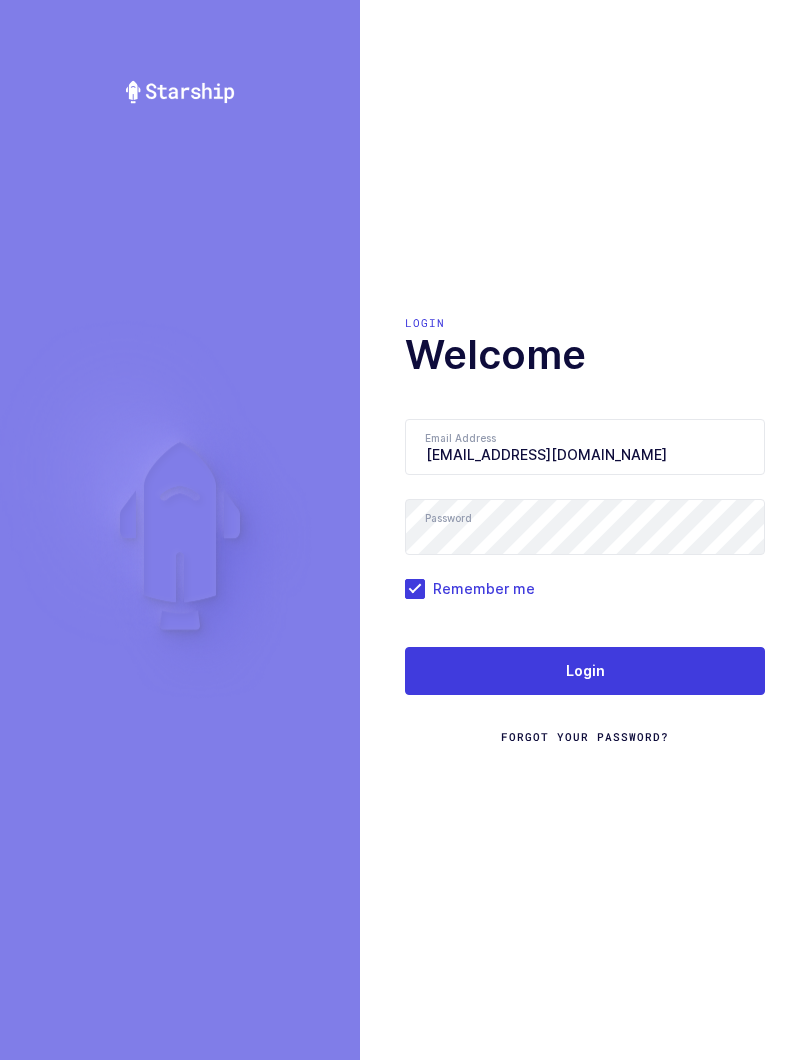 click on "Login" at bounding box center [585, 671] 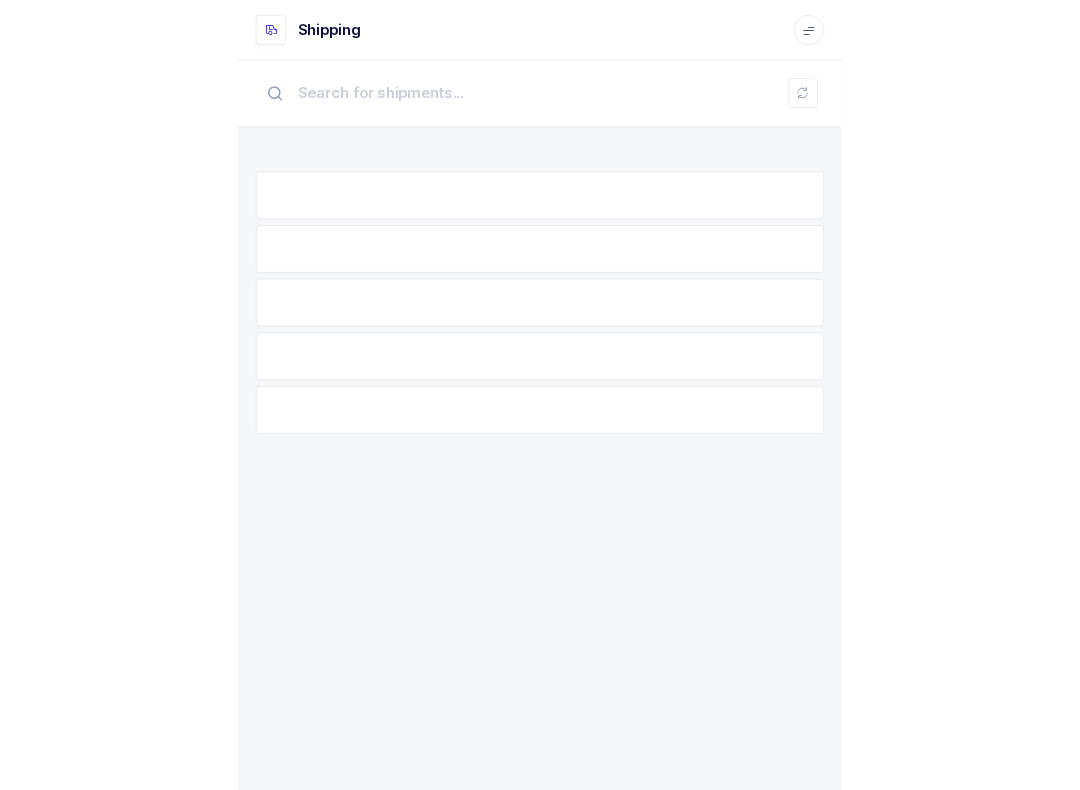 scroll, scrollTop: 0, scrollLeft: 0, axis: both 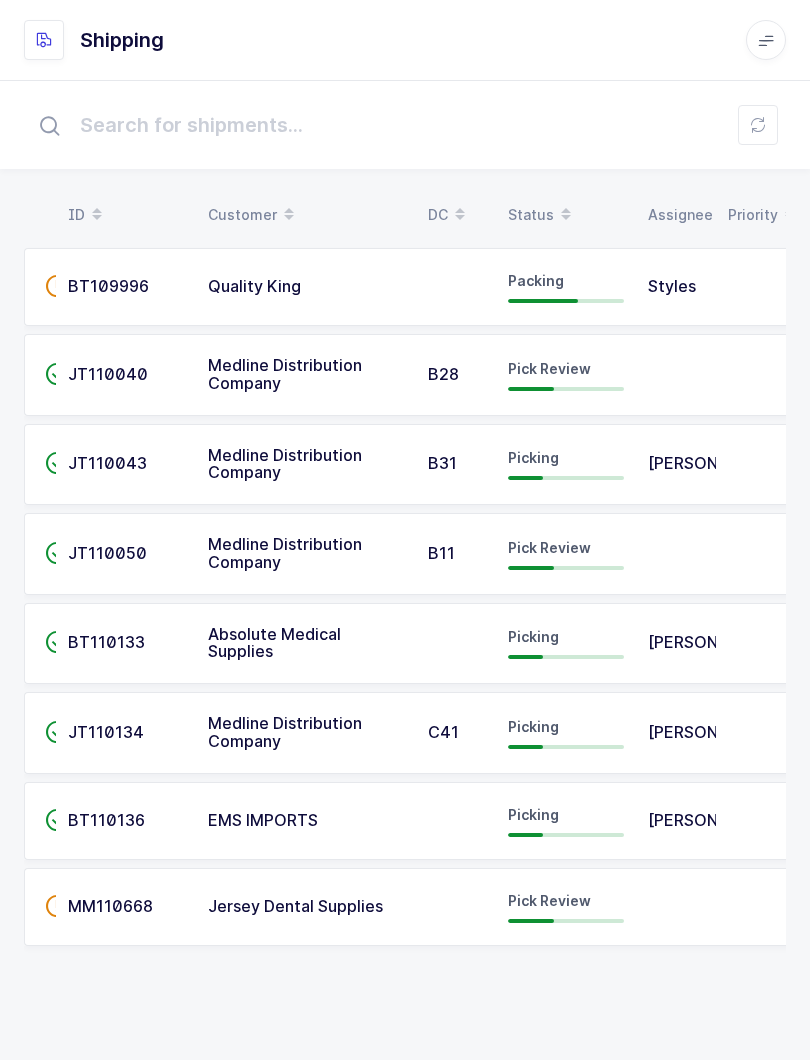 click on "Status" at bounding box center (566, 215) 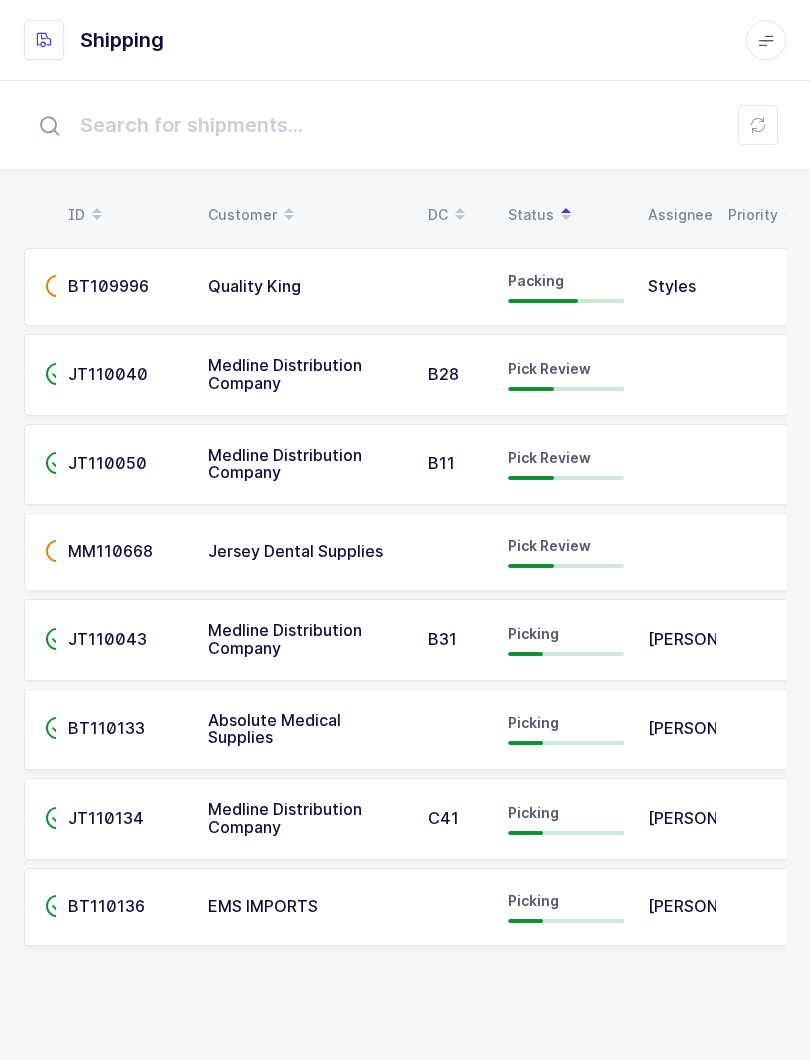 click on "Pick Review" at bounding box center (566, 552) 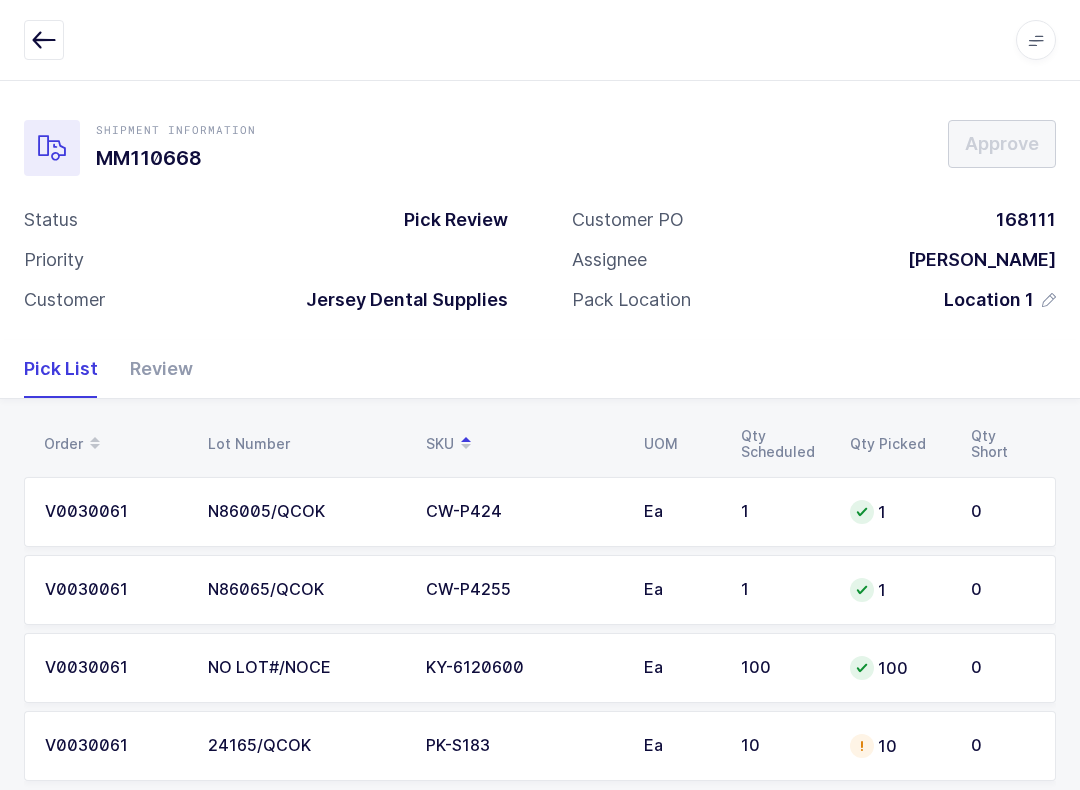 scroll, scrollTop: 36, scrollLeft: 0, axis: vertical 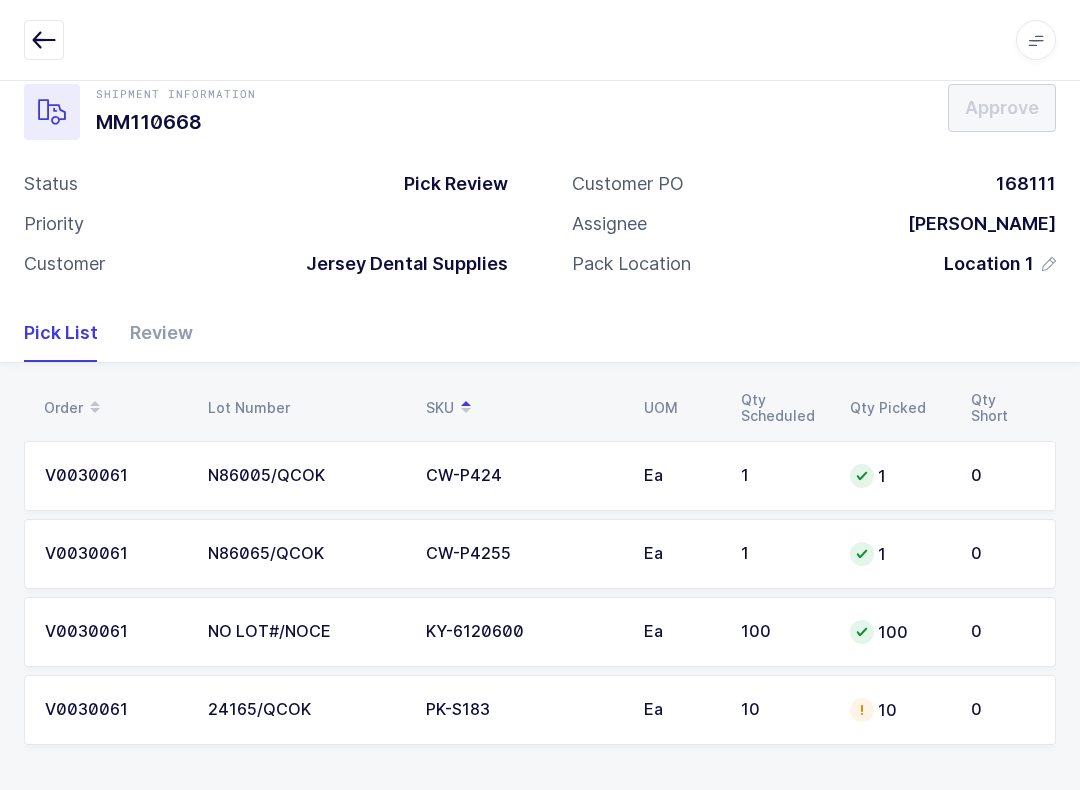 click on "Review" at bounding box center (153, 333) 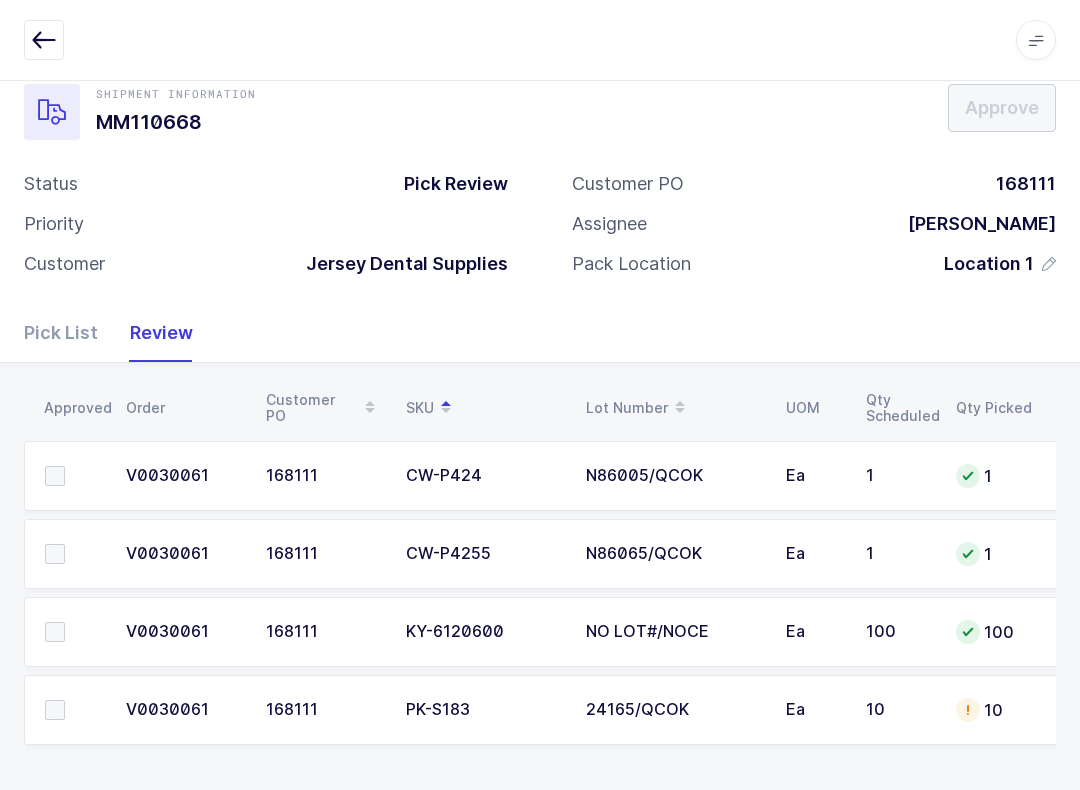 click at bounding box center [69, 710] 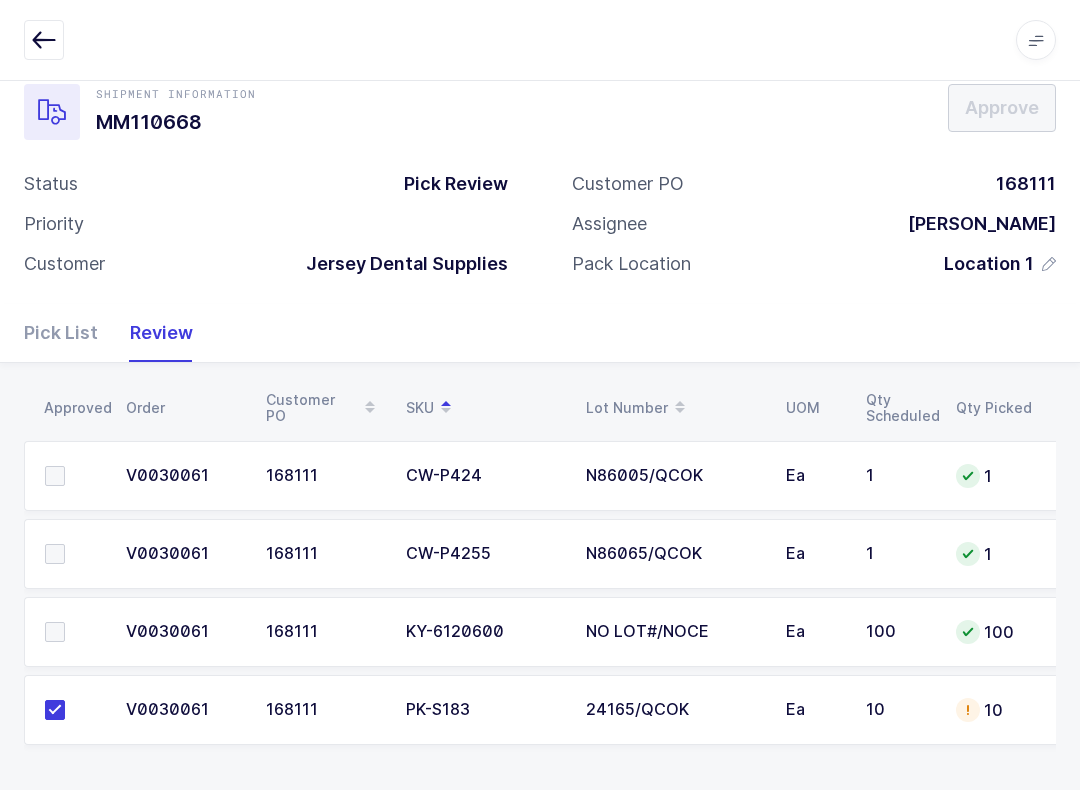 click at bounding box center [69, 476] 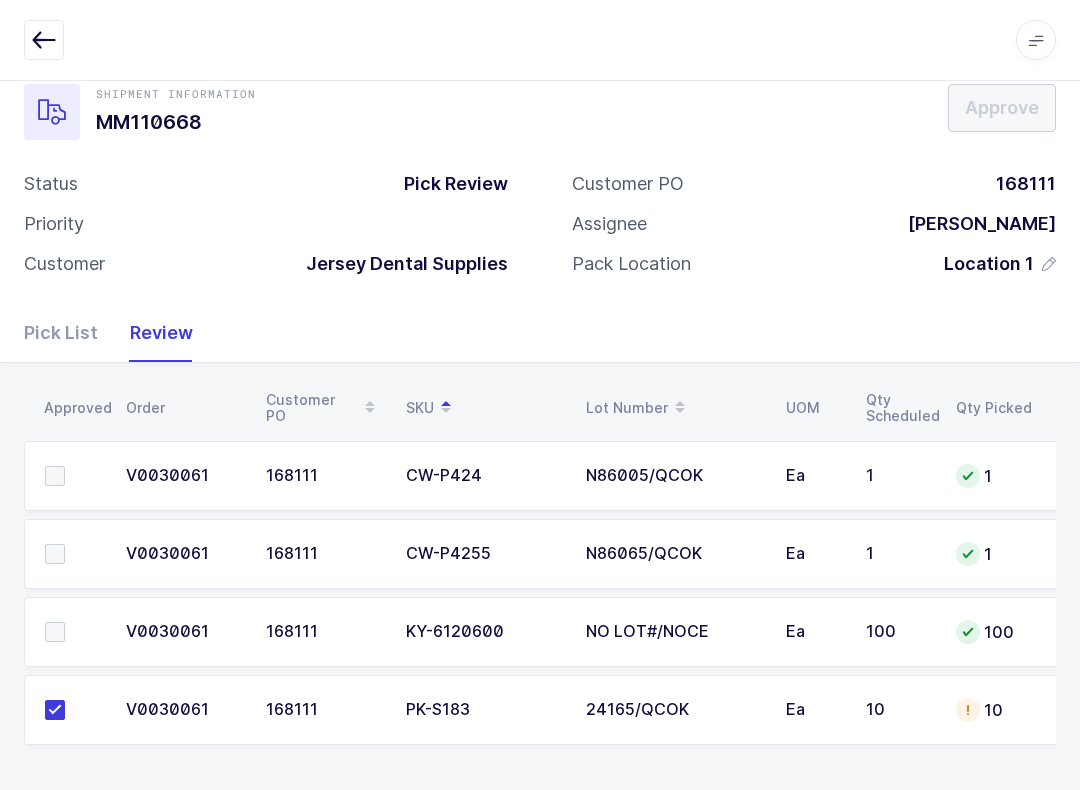 click at bounding box center (55, 476) 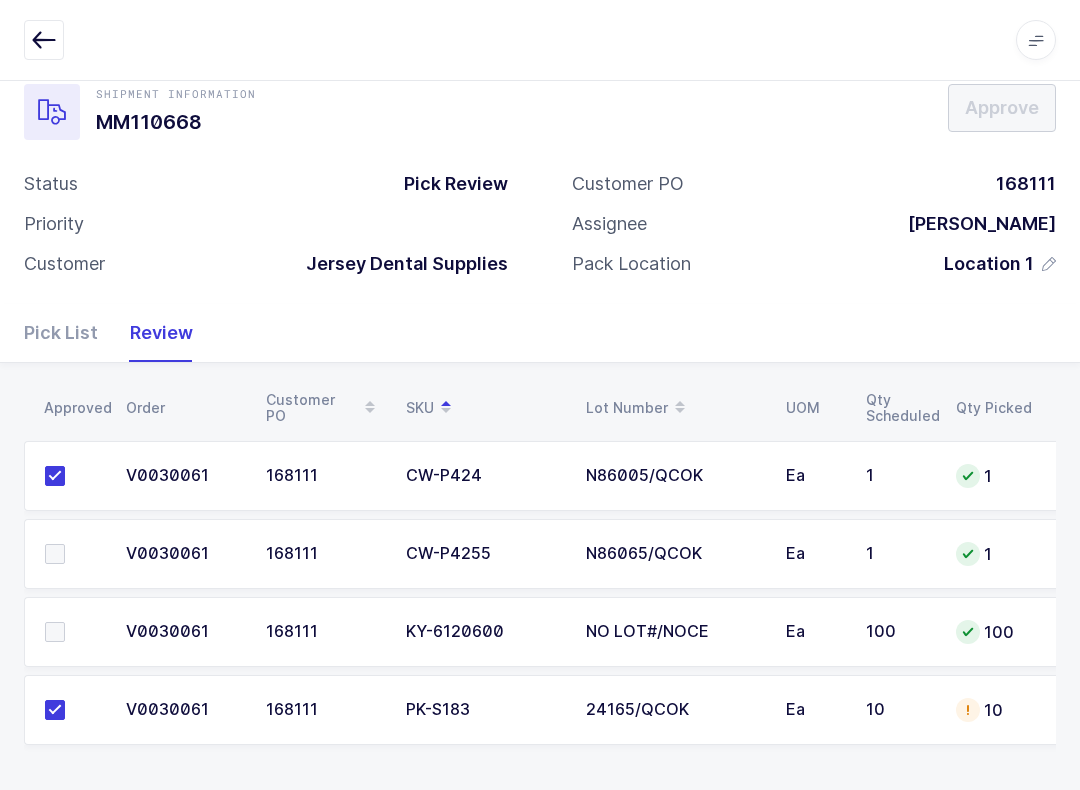 click at bounding box center (55, 554) 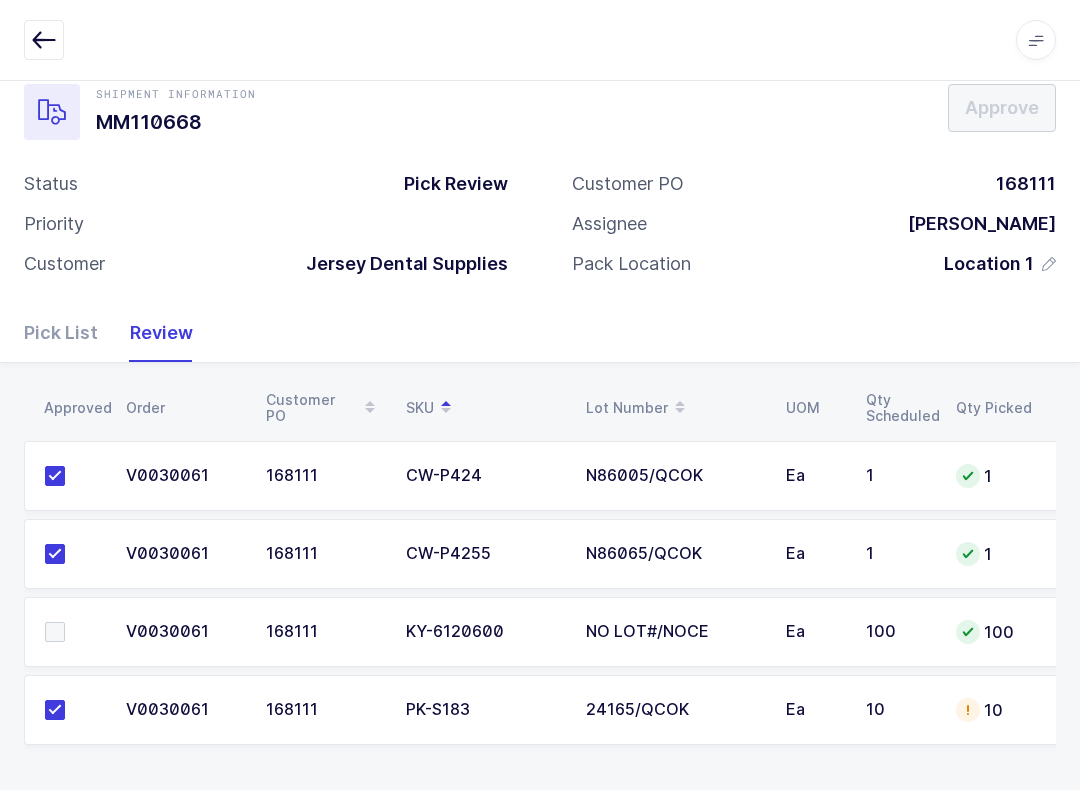 click at bounding box center [73, 632] 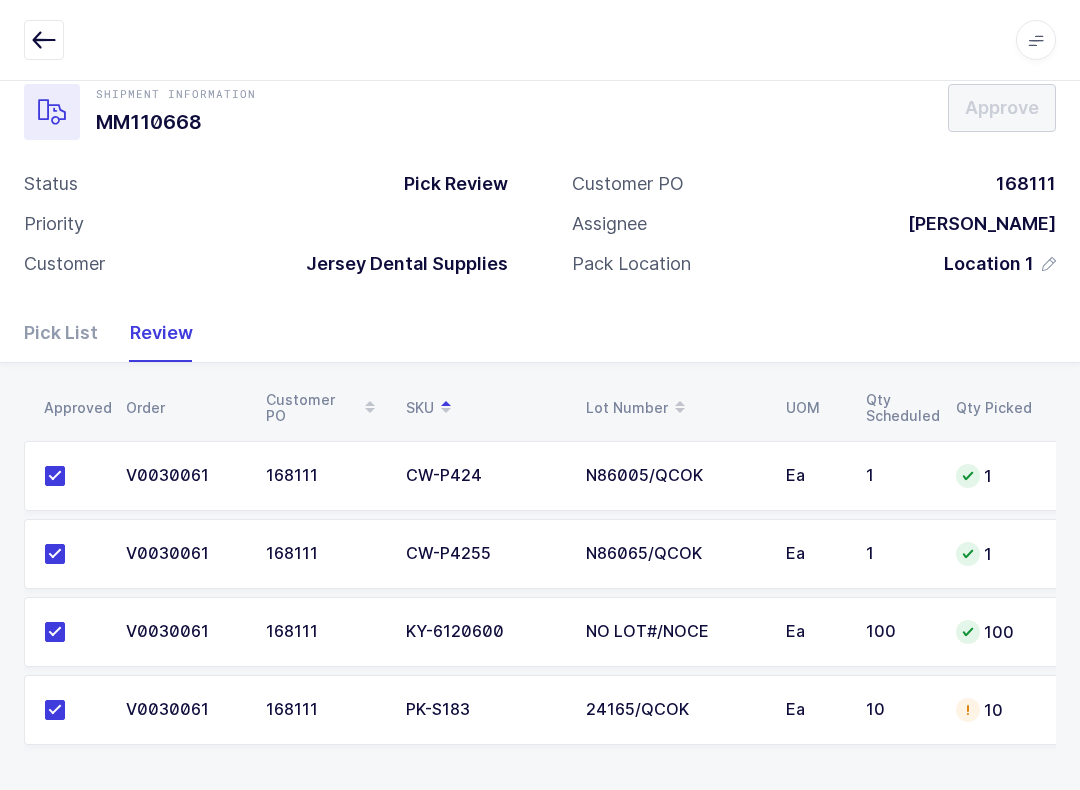click on "Pick List" at bounding box center [69, 333] 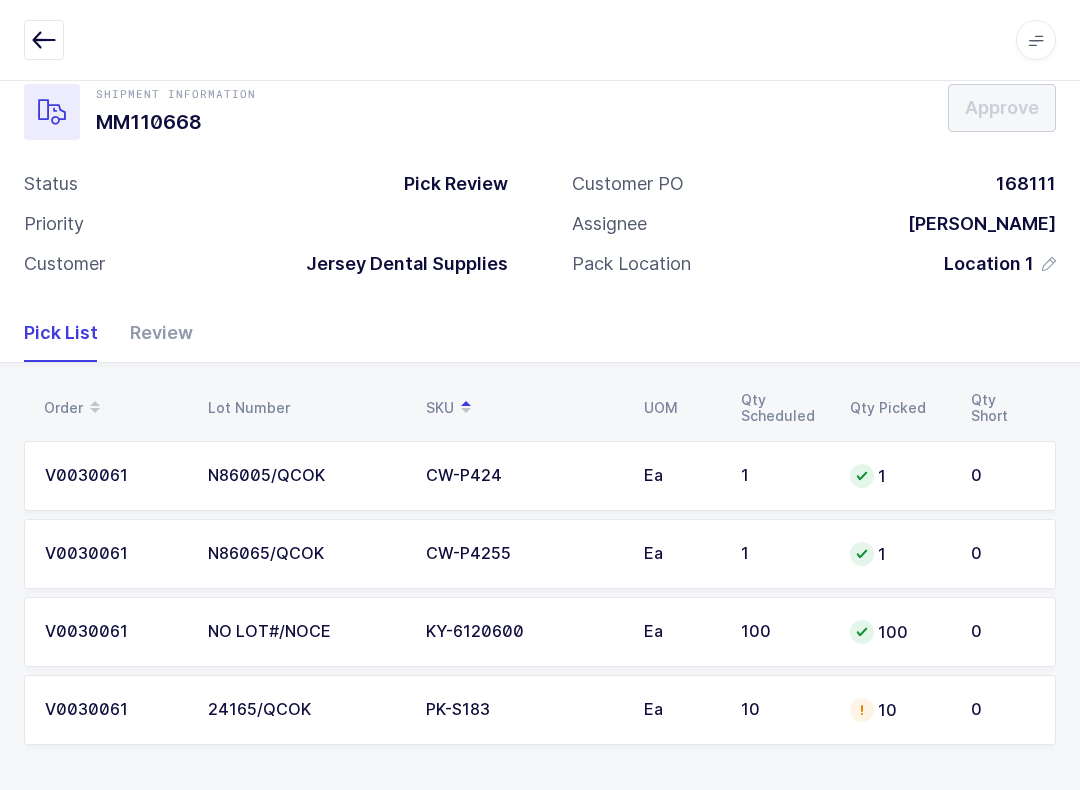 click on "10" at bounding box center (898, 710) 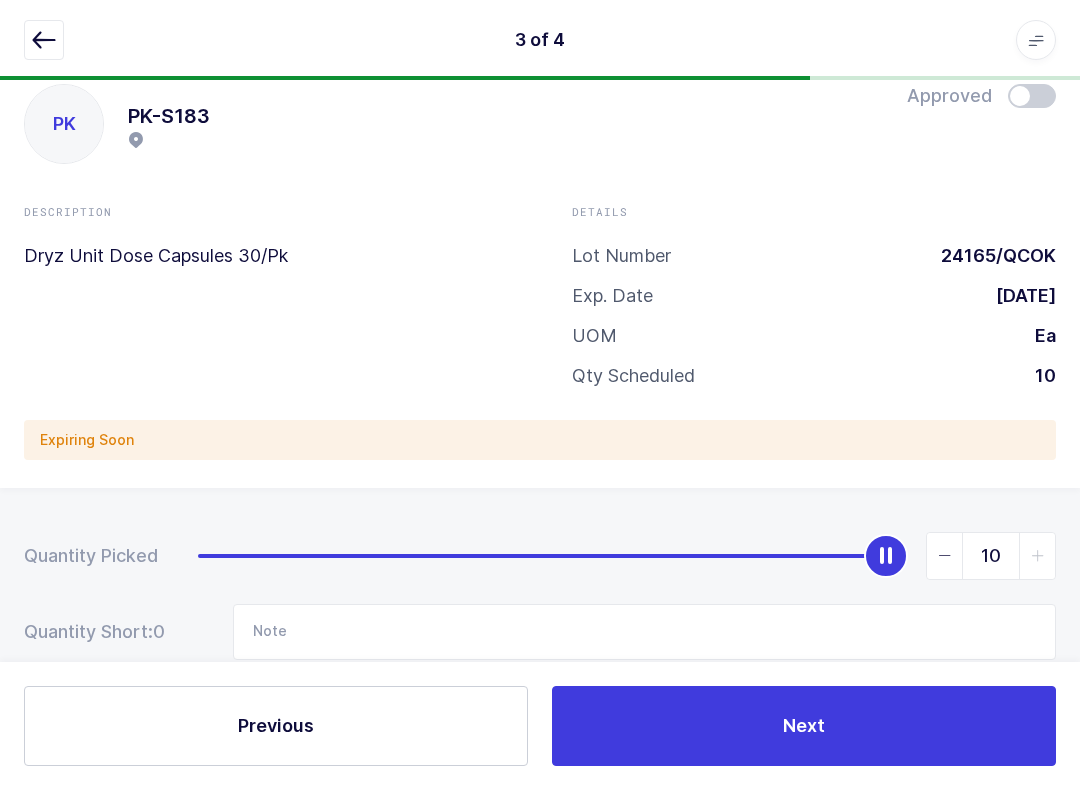 click at bounding box center [1032, 96] 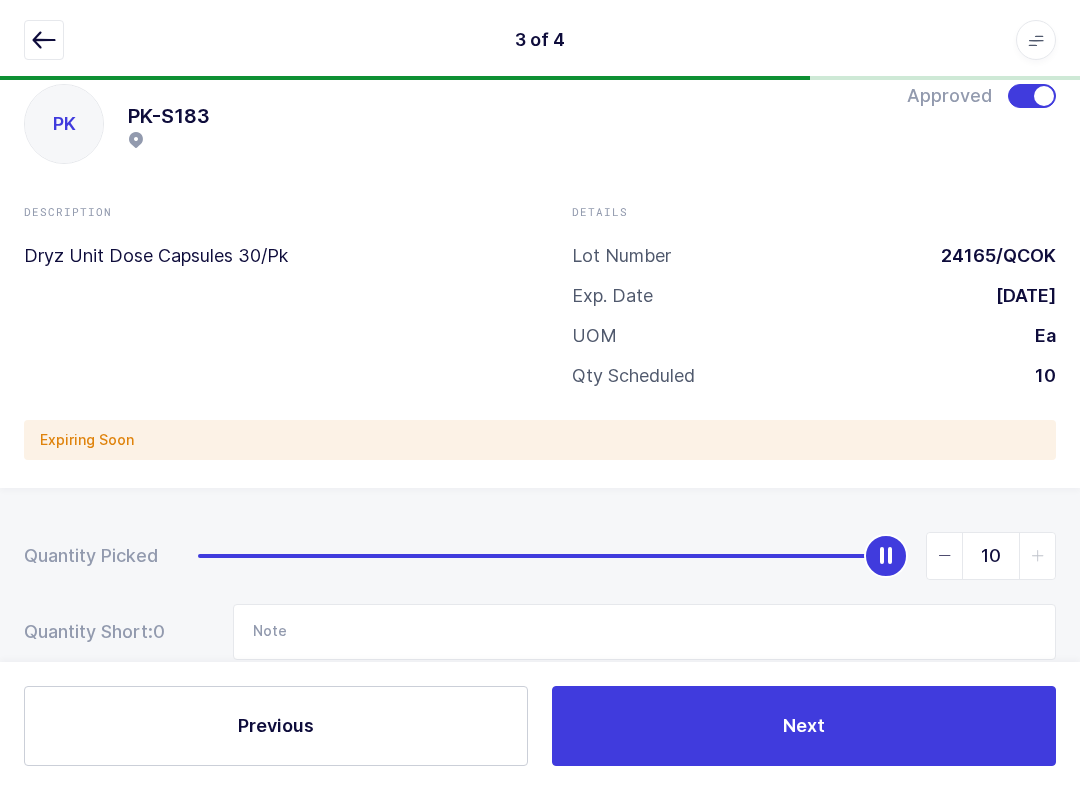 click at bounding box center (44, 40) 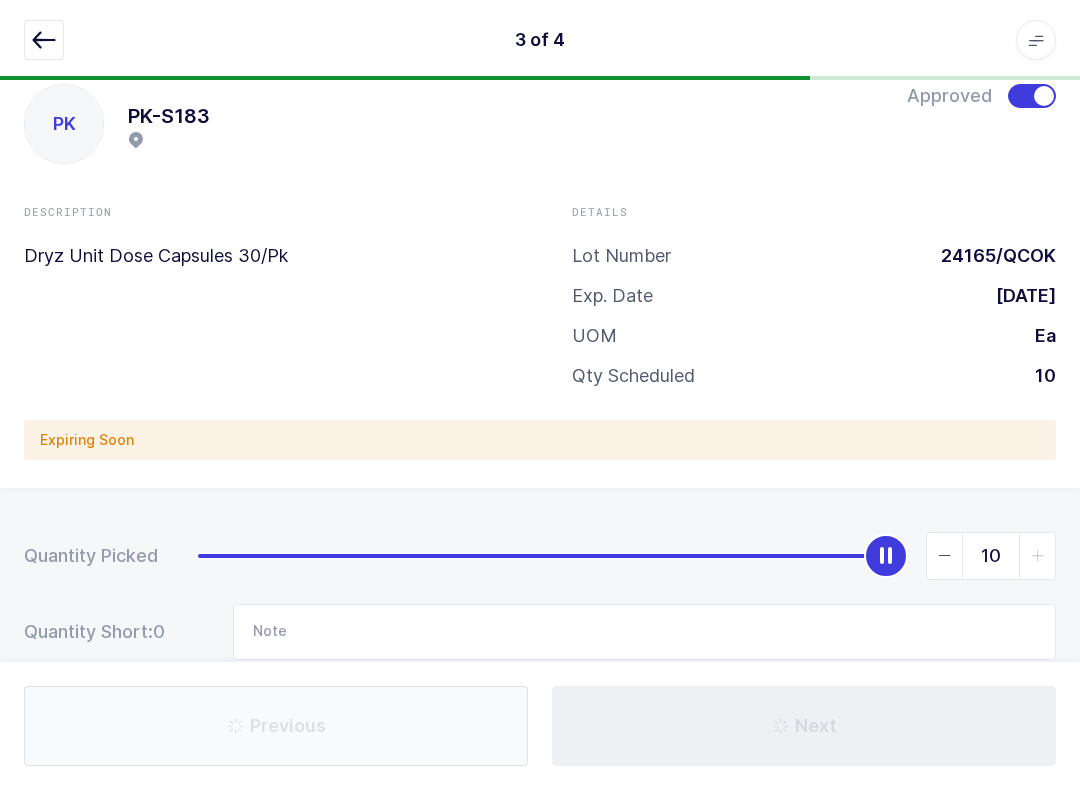 scroll, scrollTop: 20, scrollLeft: 0, axis: vertical 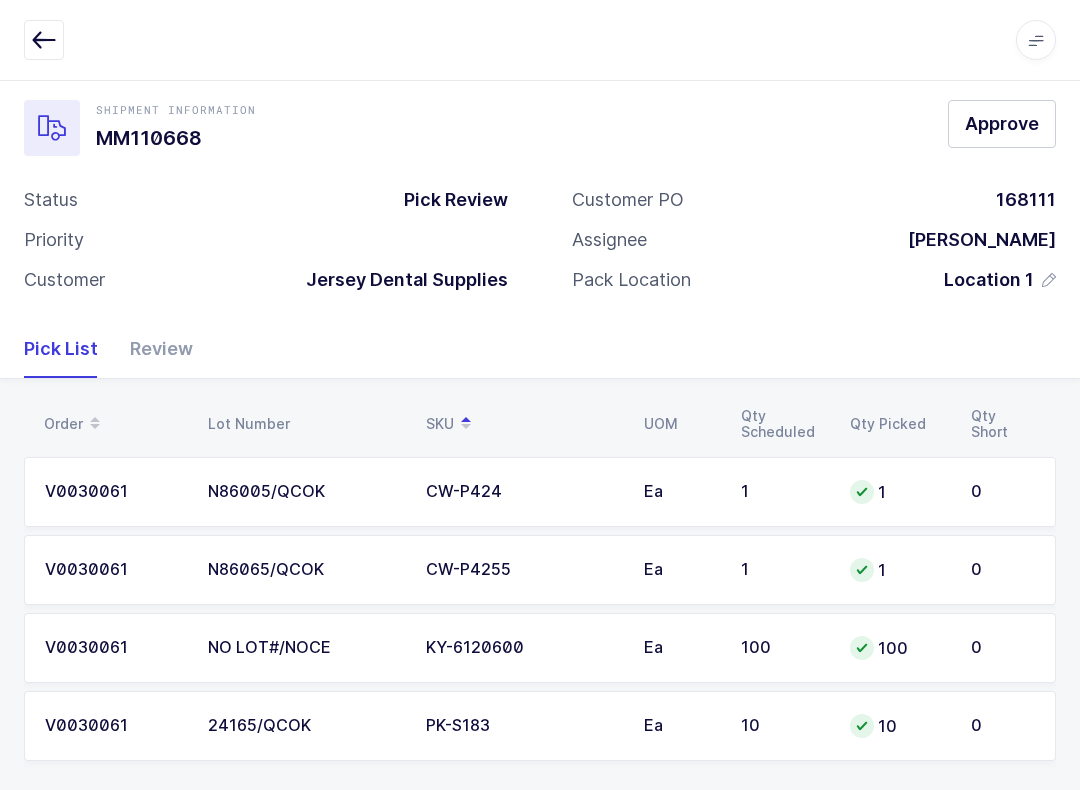 click on "Approve" at bounding box center [1002, 123] 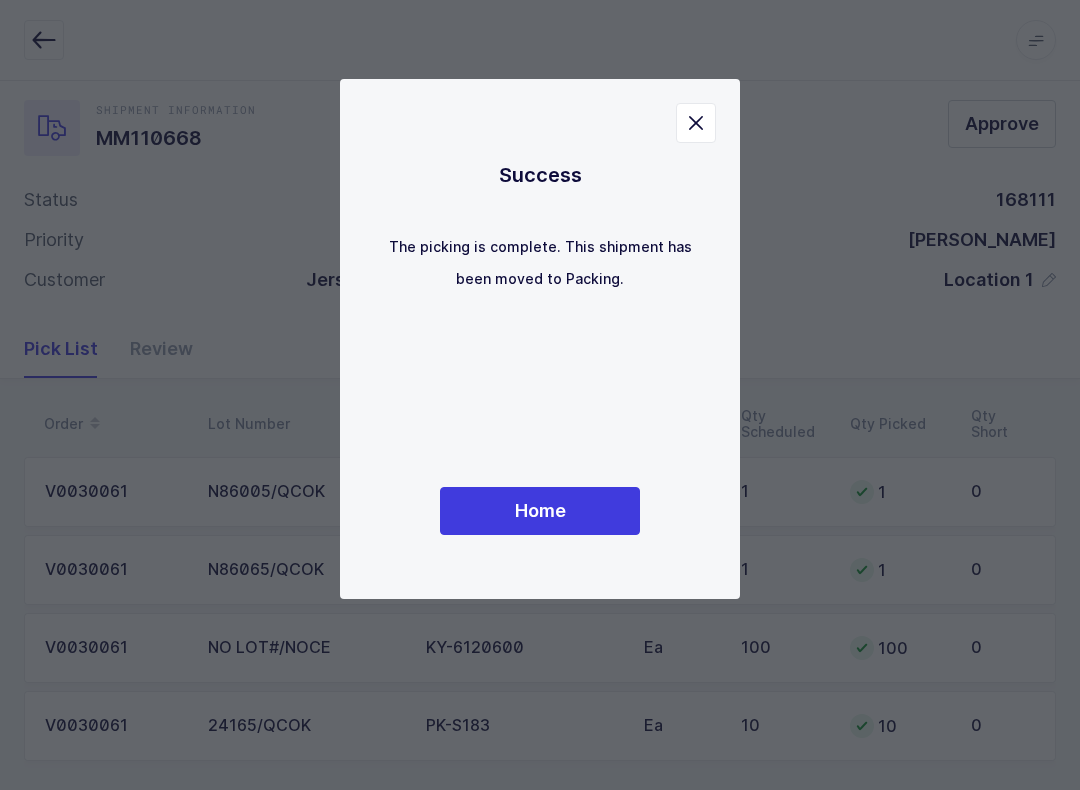click on "Home" at bounding box center (540, 511) 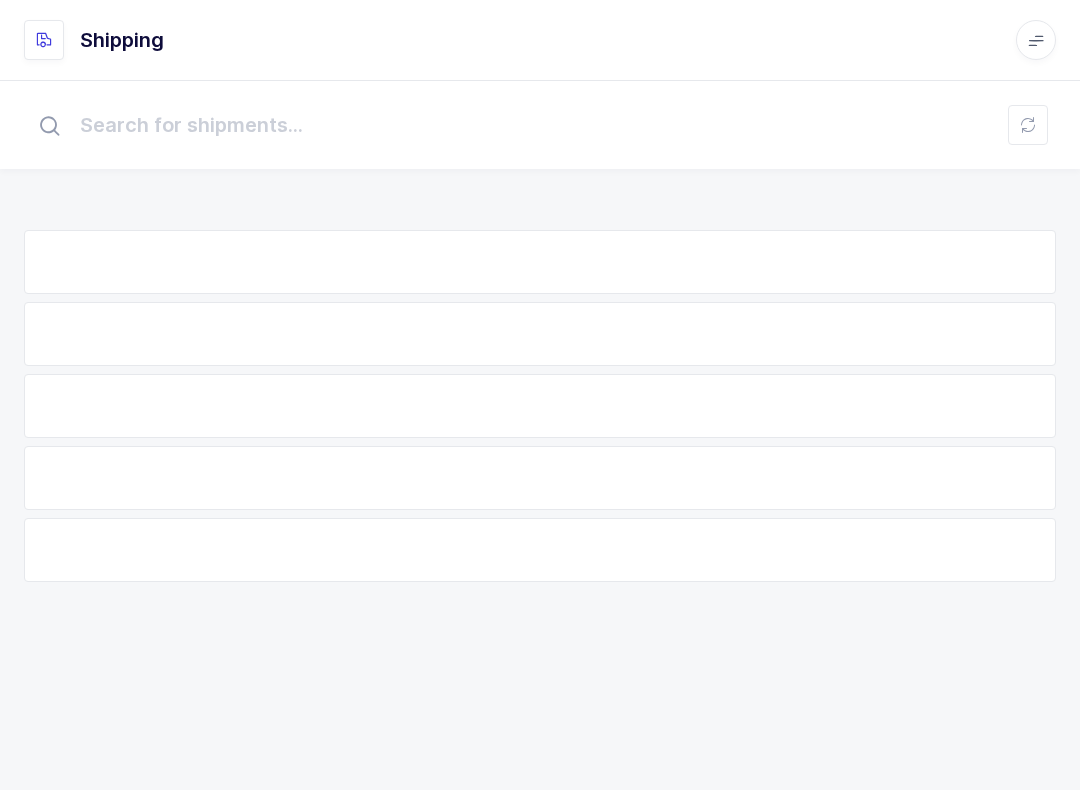 scroll, scrollTop: 0, scrollLeft: 0, axis: both 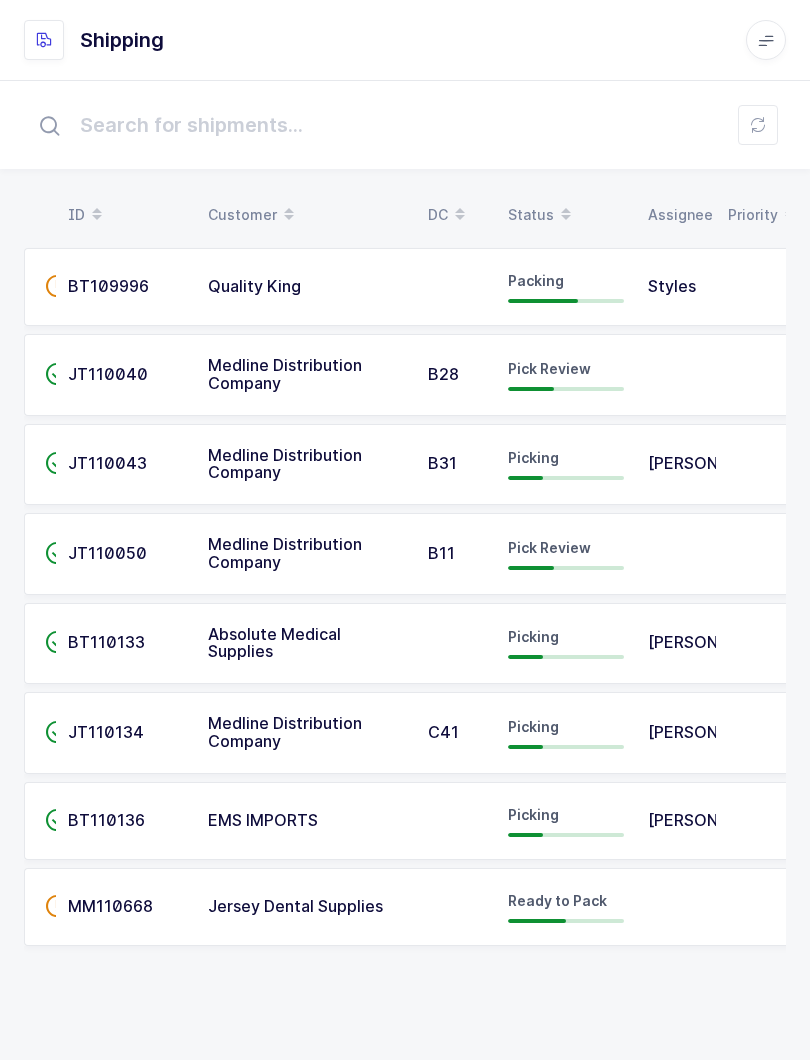 click on "Pick Review" at bounding box center [566, 554] 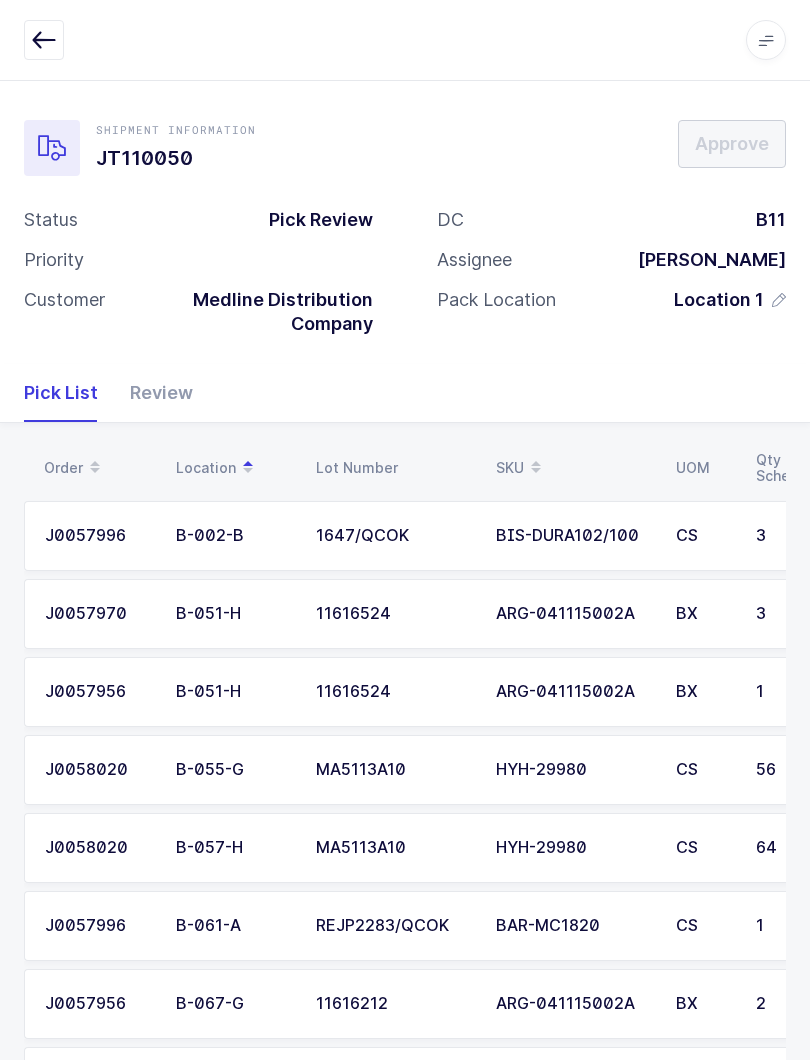 click on "Review" at bounding box center (153, 393) 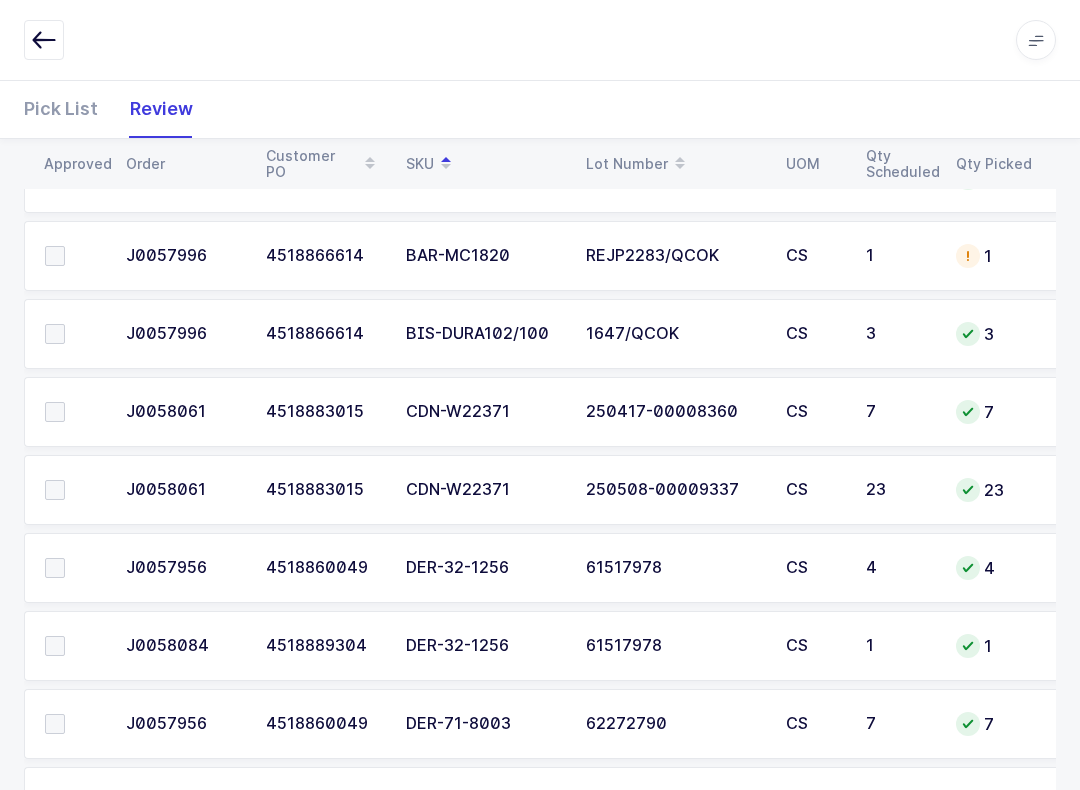 scroll, scrollTop: 489, scrollLeft: 0, axis: vertical 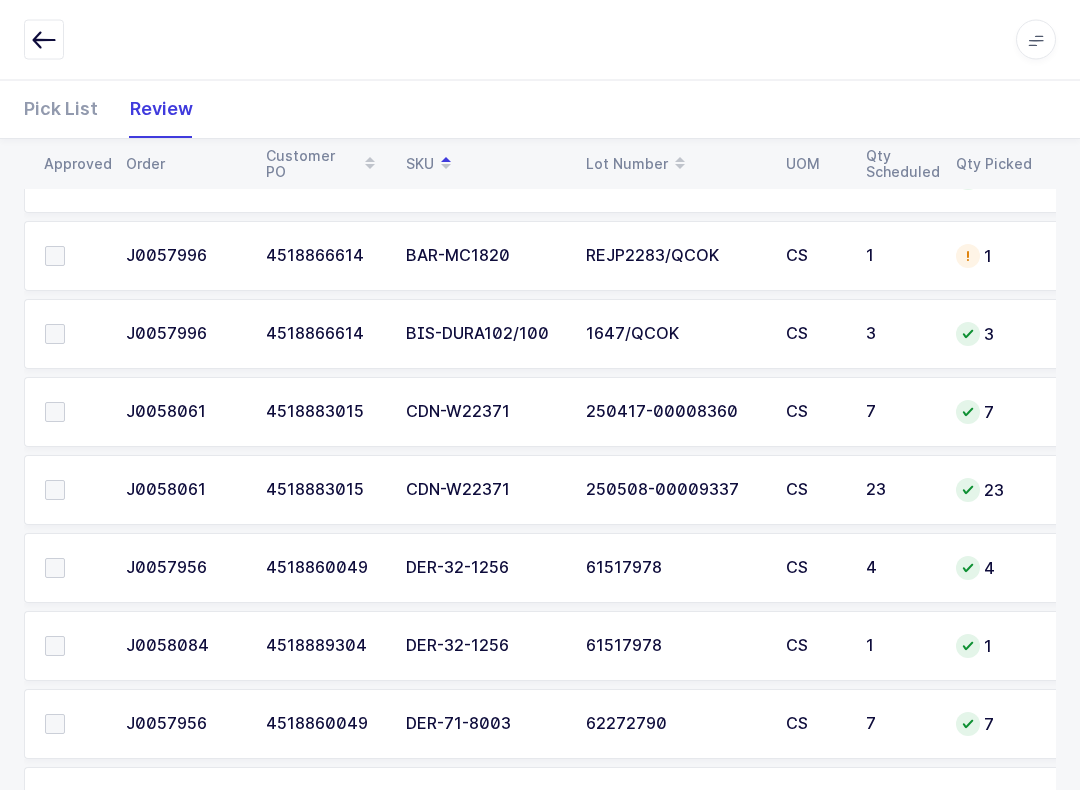 click at bounding box center [55, 491] 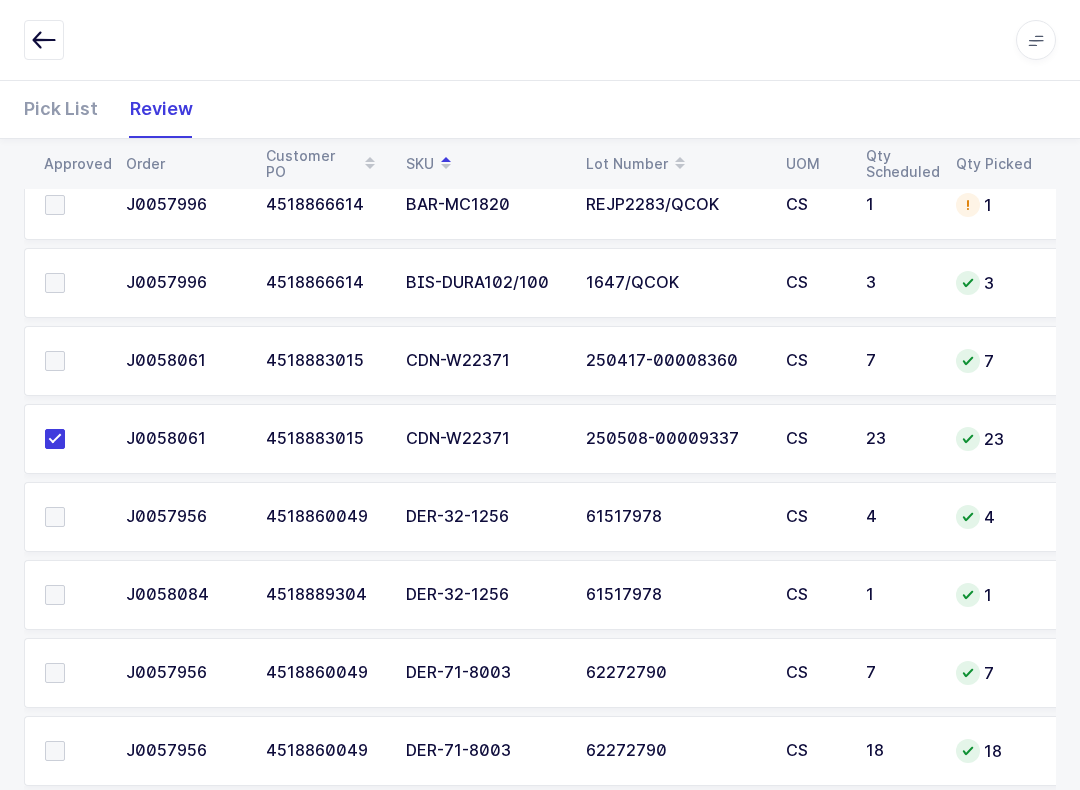 scroll, scrollTop: 580, scrollLeft: 0, axis: vertical 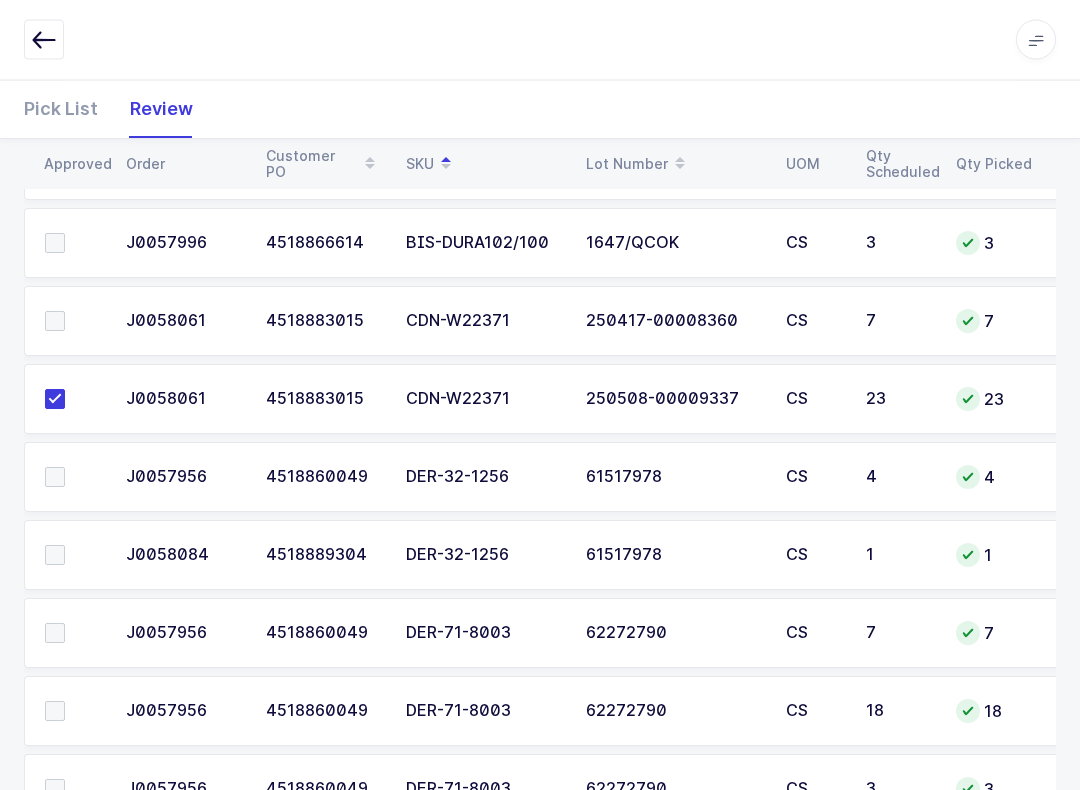 click at bounding box center [73, 322] 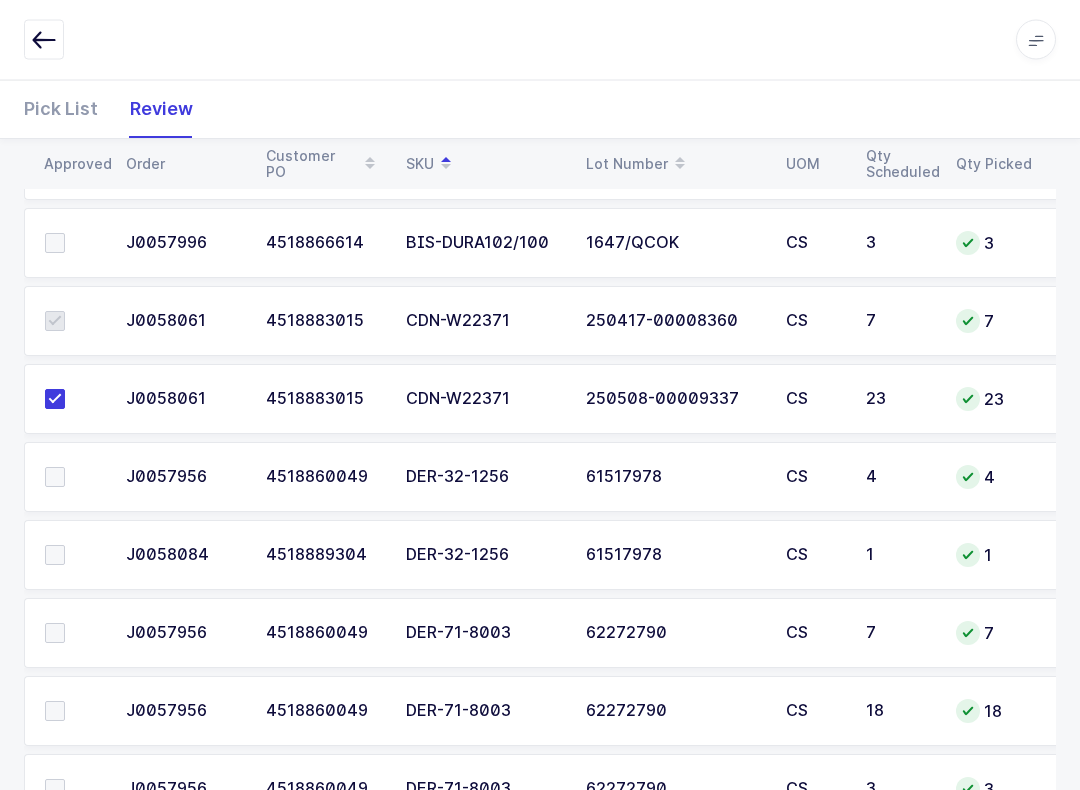 scroll, scrollTop: 581, scrollLeft: 0, axis: vertical 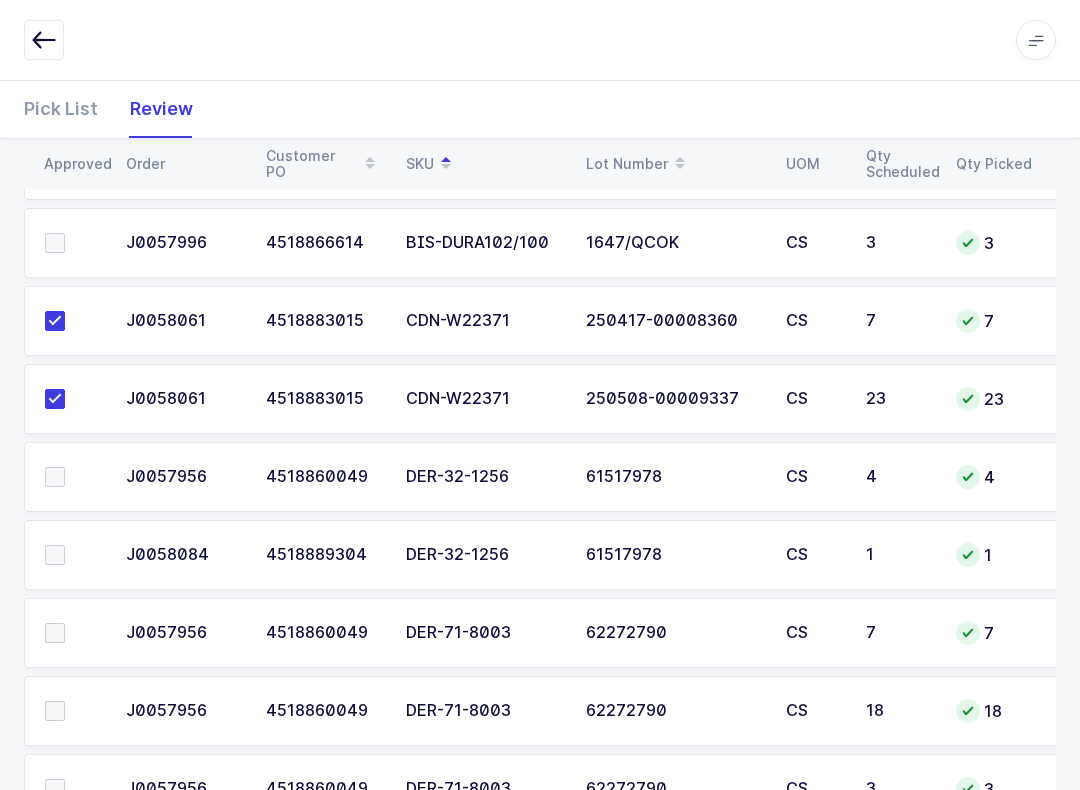click at bounding box center (55, 555) 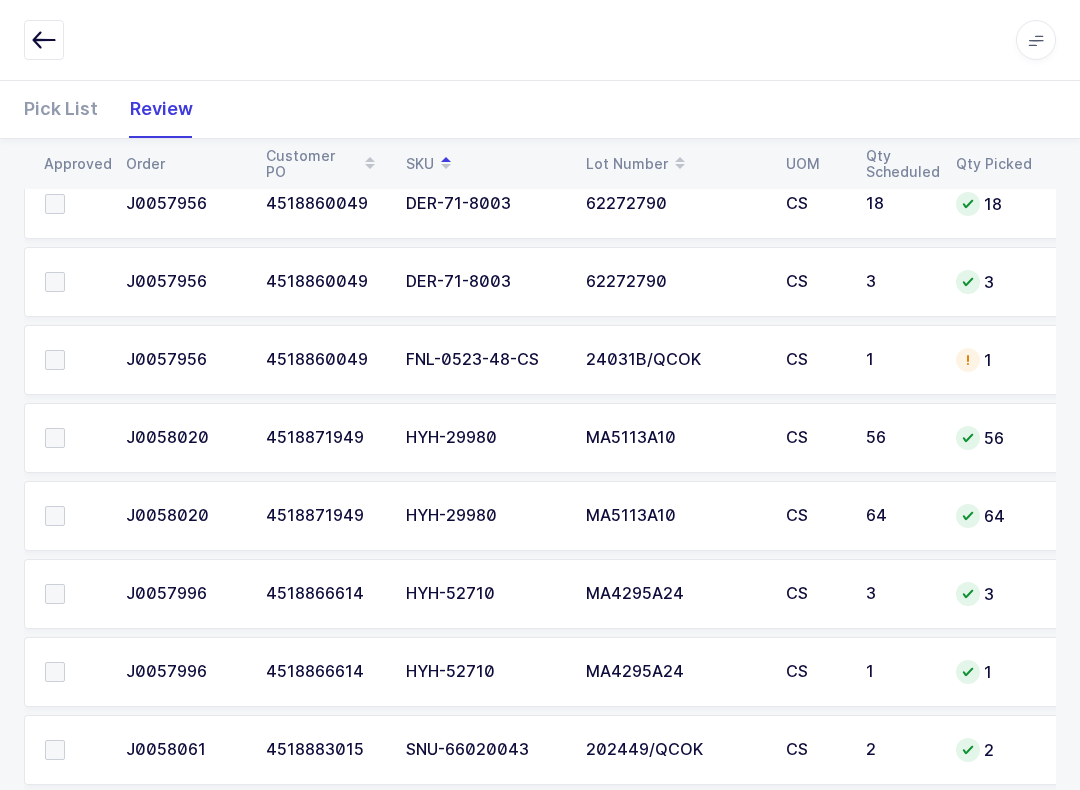 scroll, scrollTop: 1128, scrollLeft: 0, axis: vertical 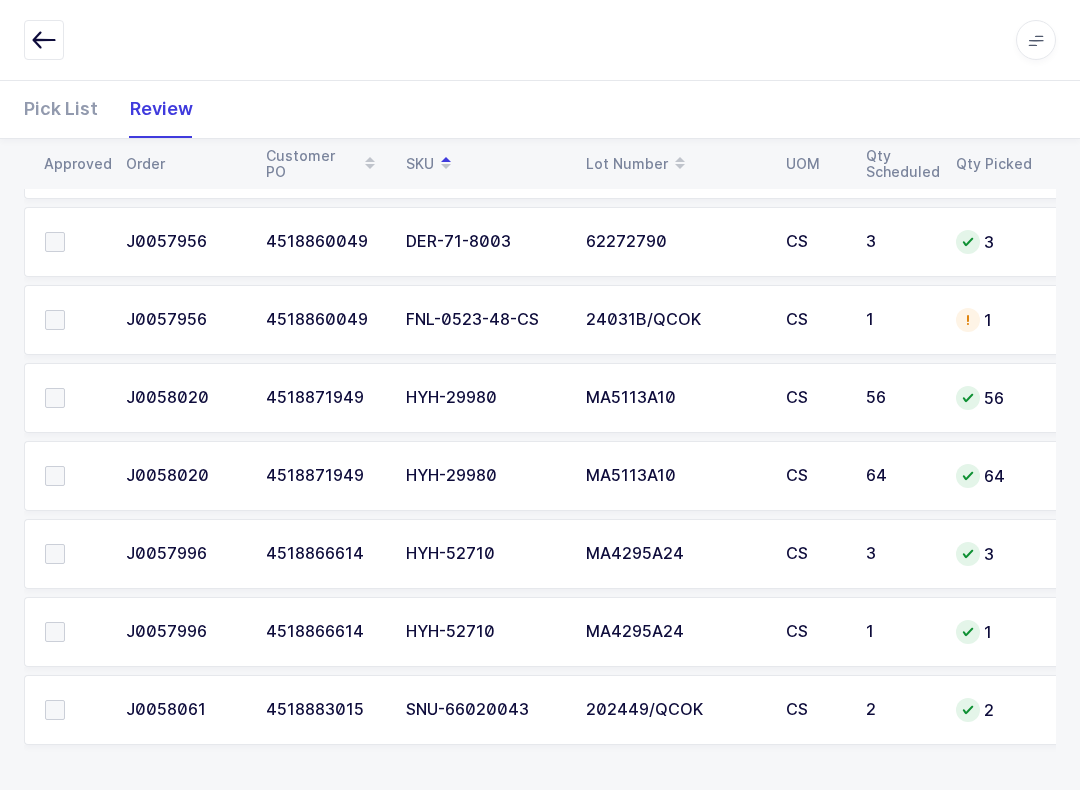click at bounding box center [55, 710] 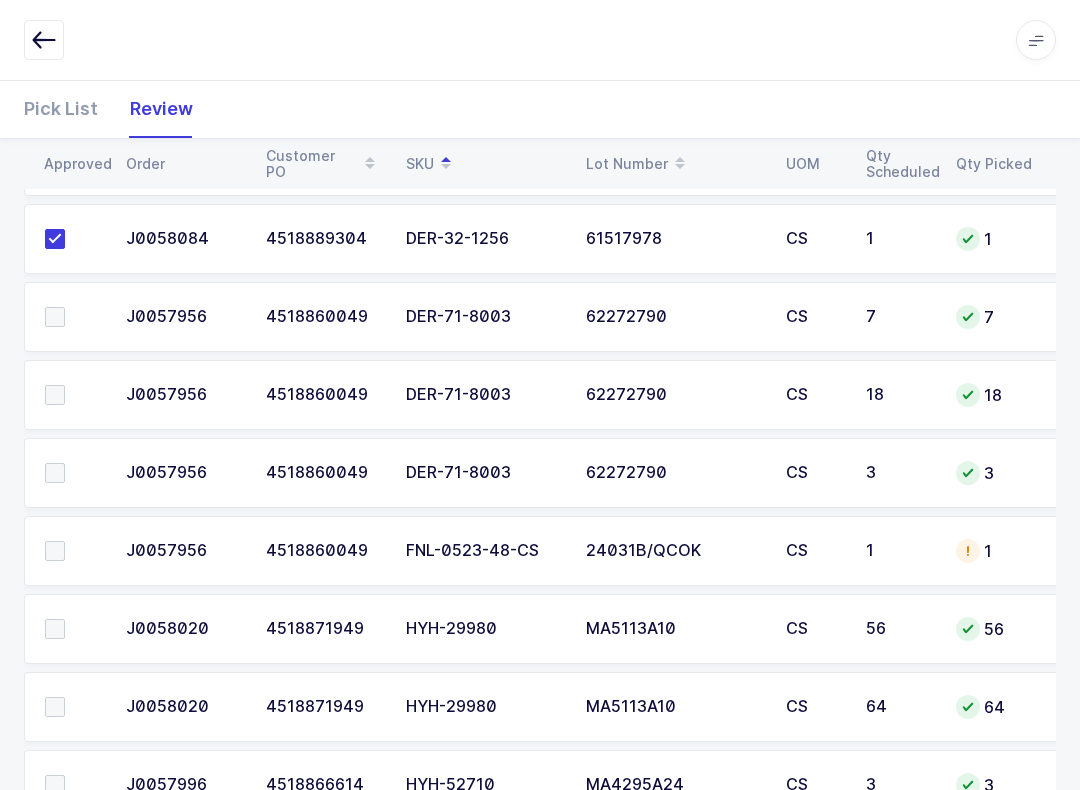 scroll, scrollTop: 816, scrollLeft: 0, axis: vertical 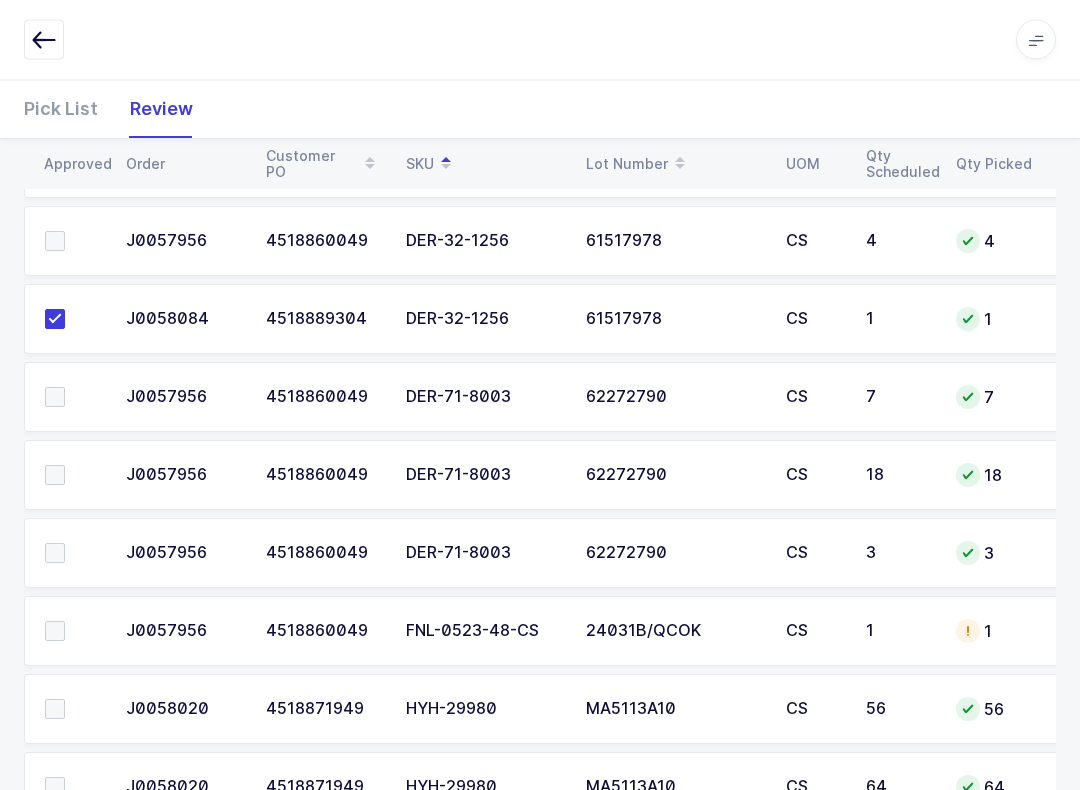click at bounding box center [73, 398] 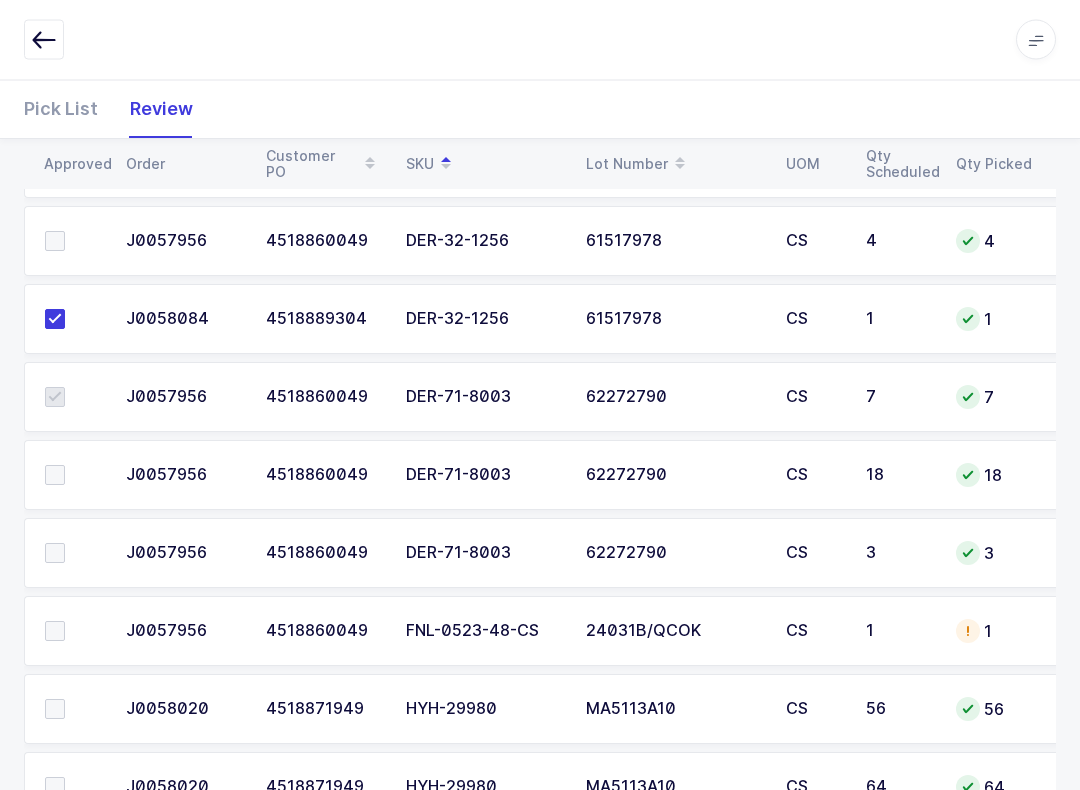 scroll, scrollTop: 817, scrollLeft: 0, axis: vertical 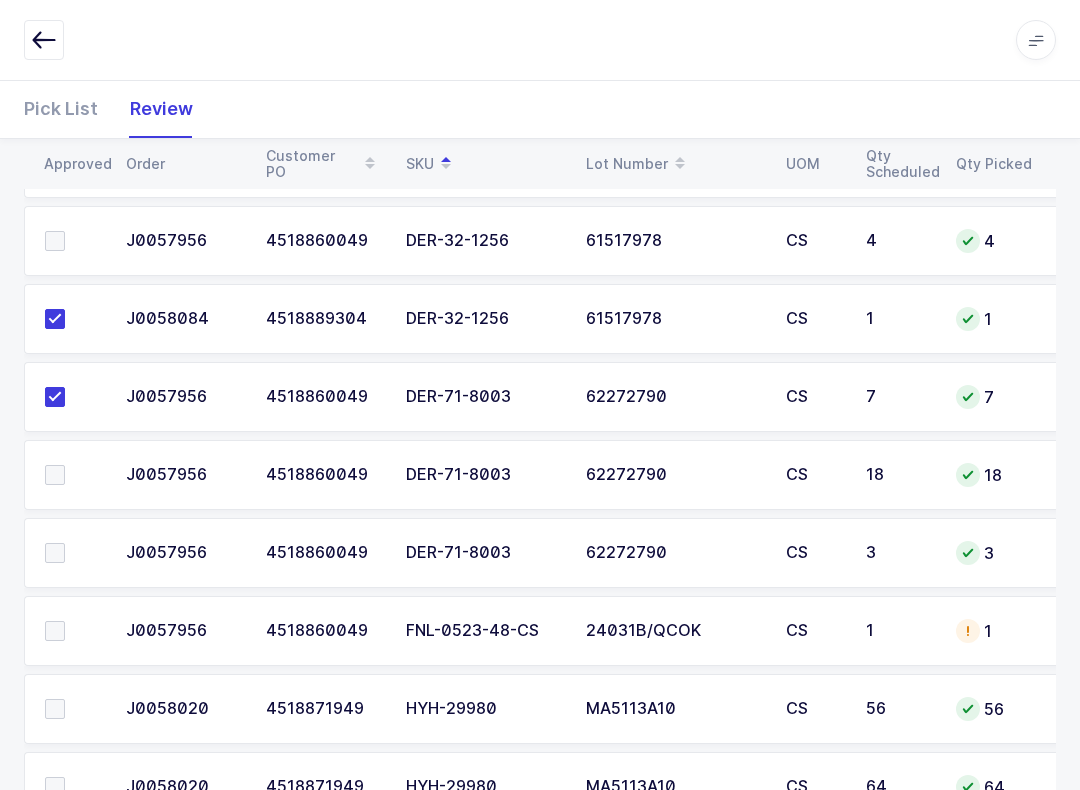 click at bounding box center (55, 475) 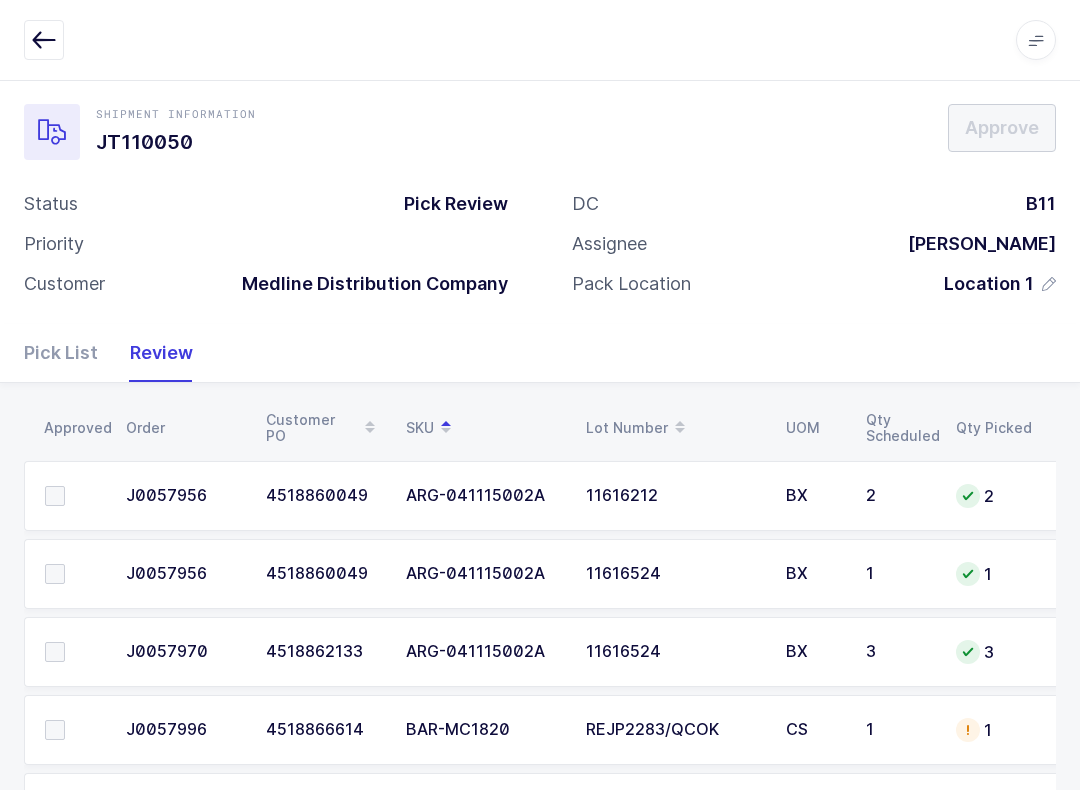 scroll, scrollTop: 45, scrollLeft: 0, axis: vertical 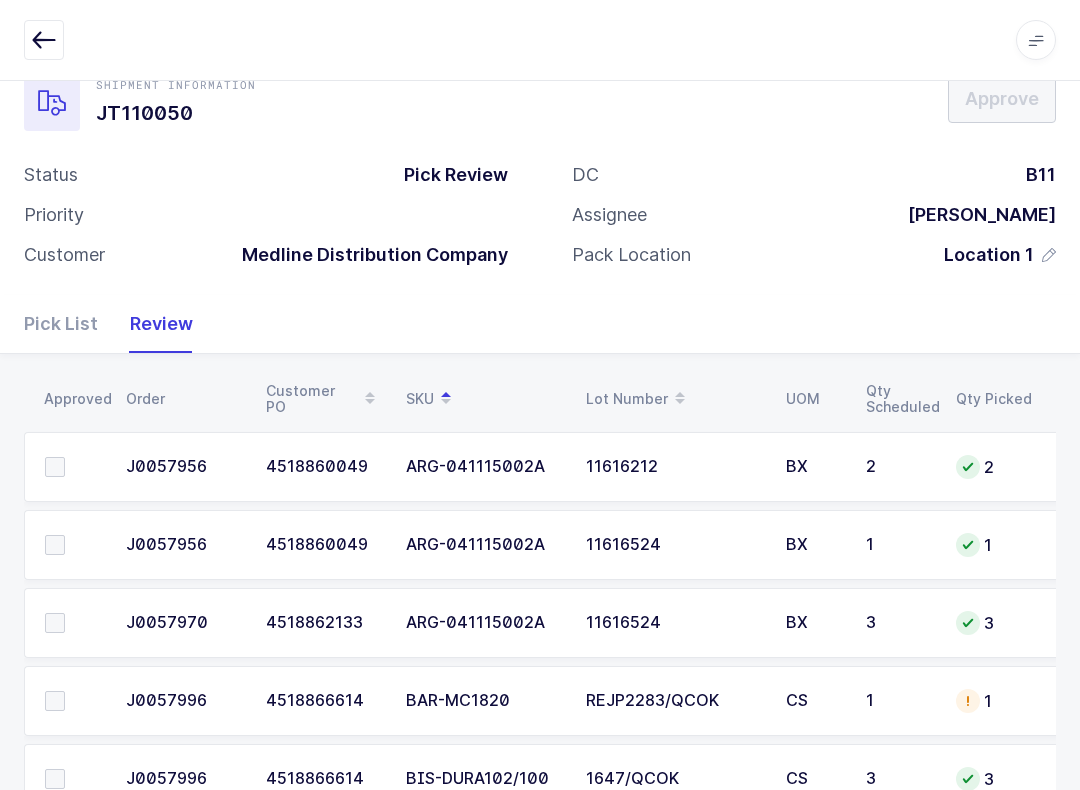 click at bounding box center [55, 623] 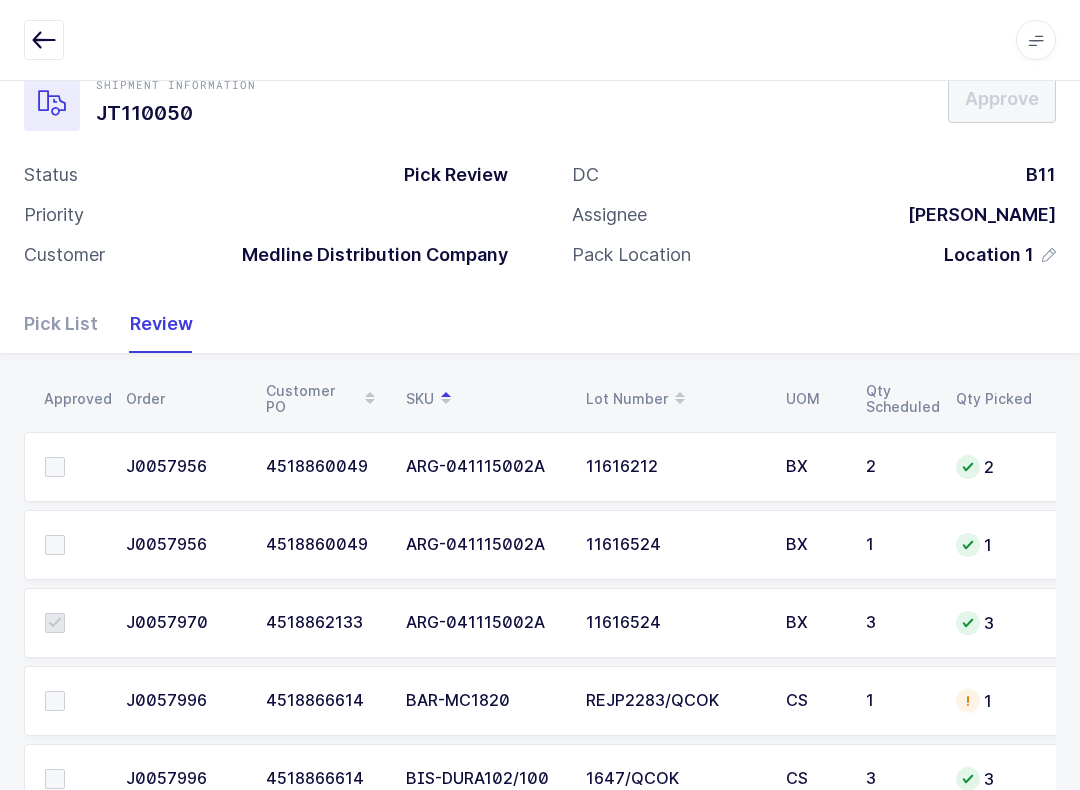 click at bounding box center [55, 545] 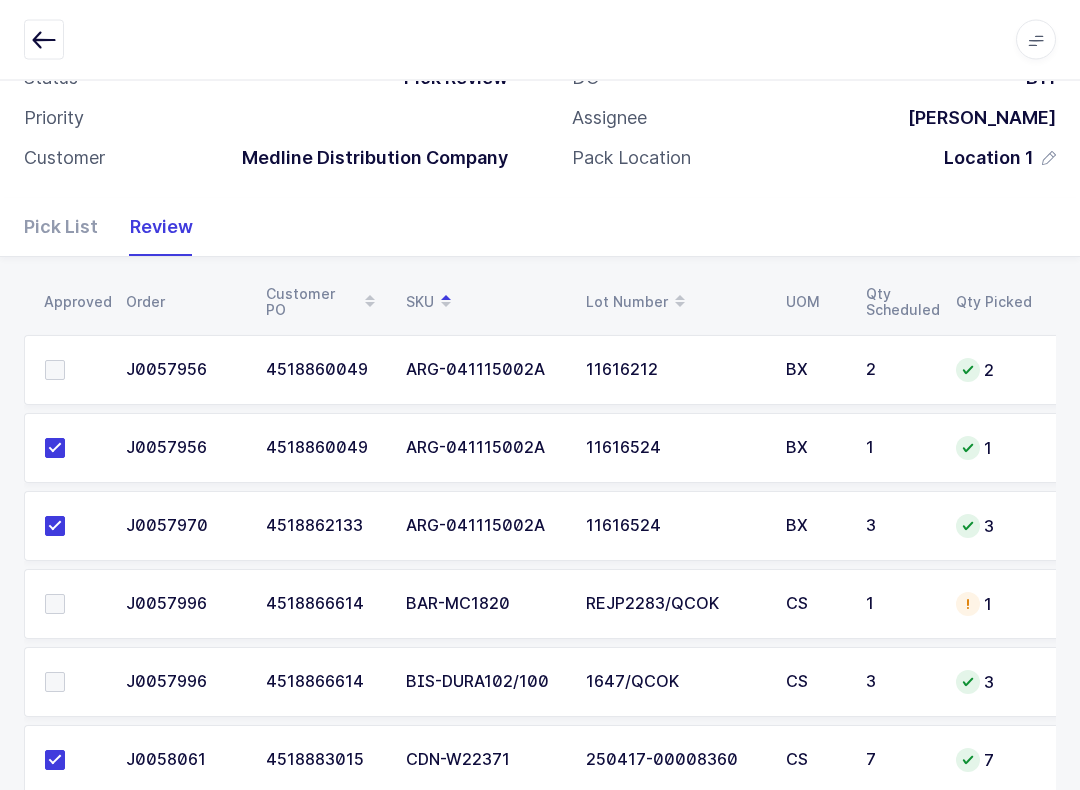 scroll, scrollTop: 244, scrollLeft: 0, axis: vertical 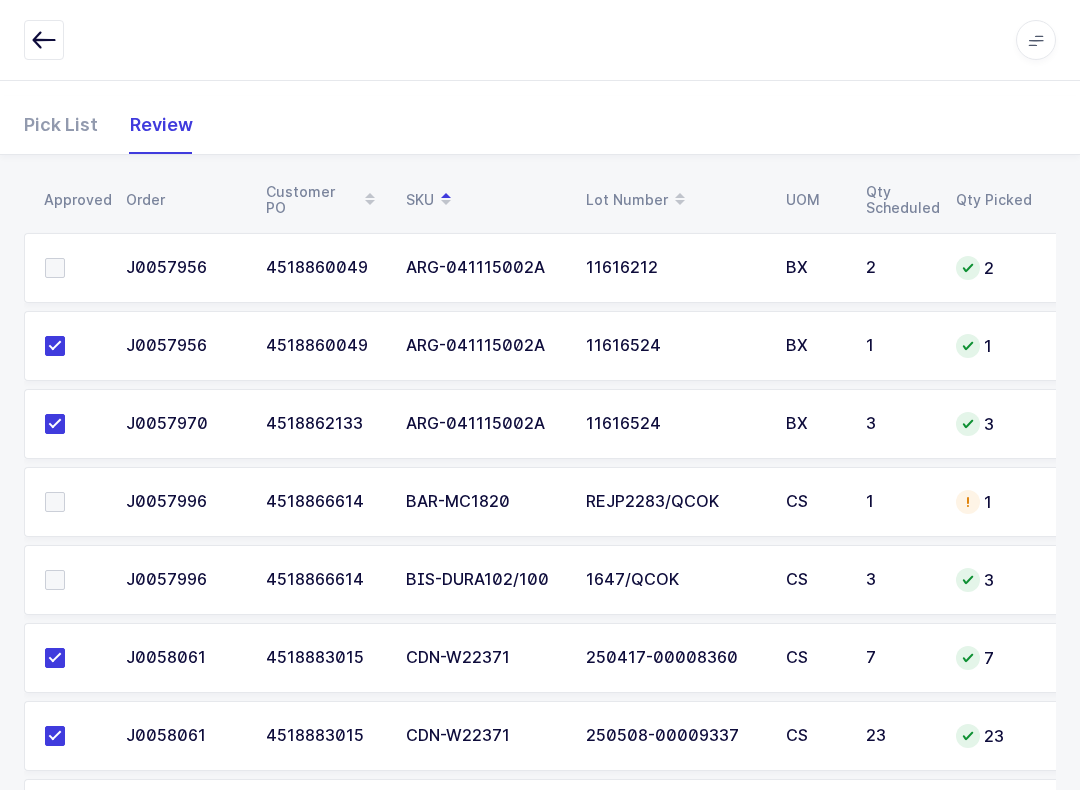click at bounding box center (73, 502) 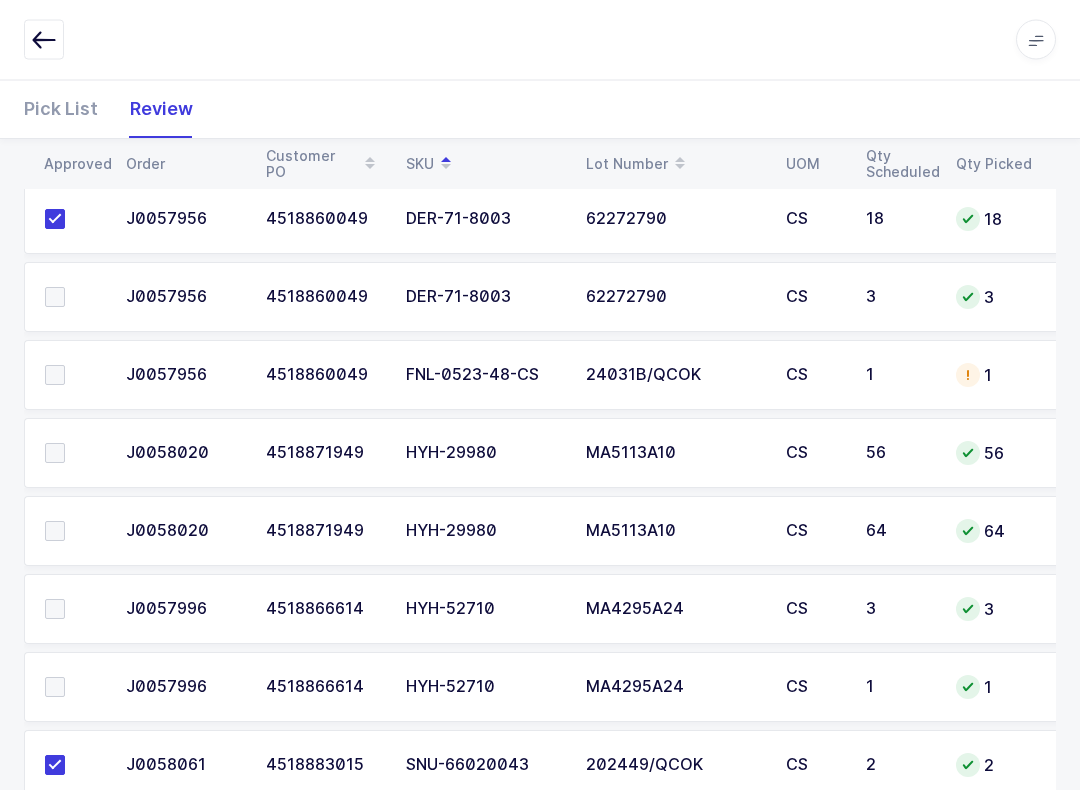 scroll, scrollTop: 1128, scrollLeft: 0, axis: vertical 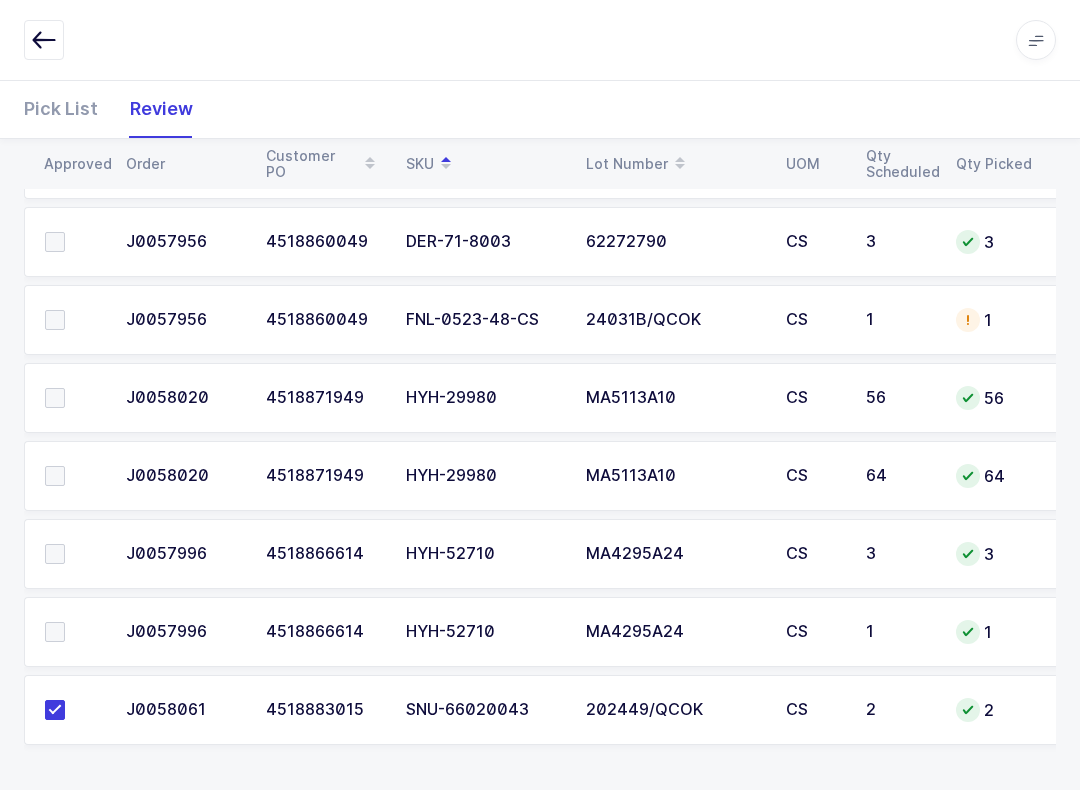 click at bounding box center [55, 398] 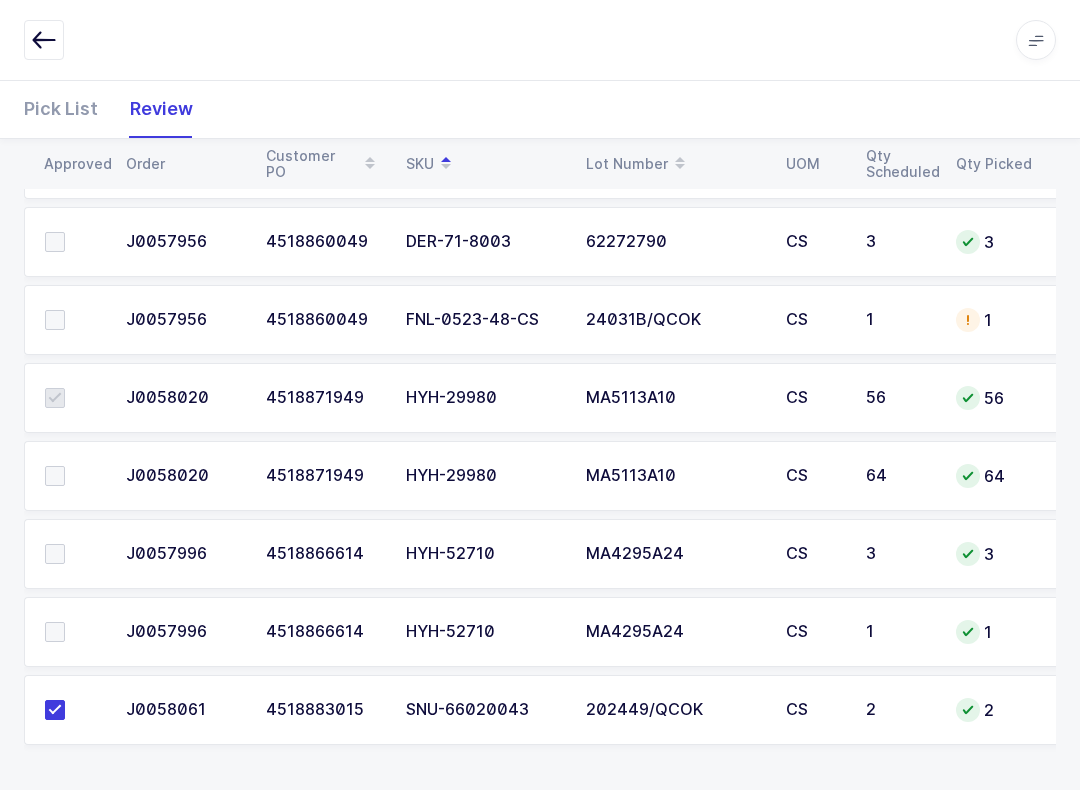 click at bounding box center (55, 476) 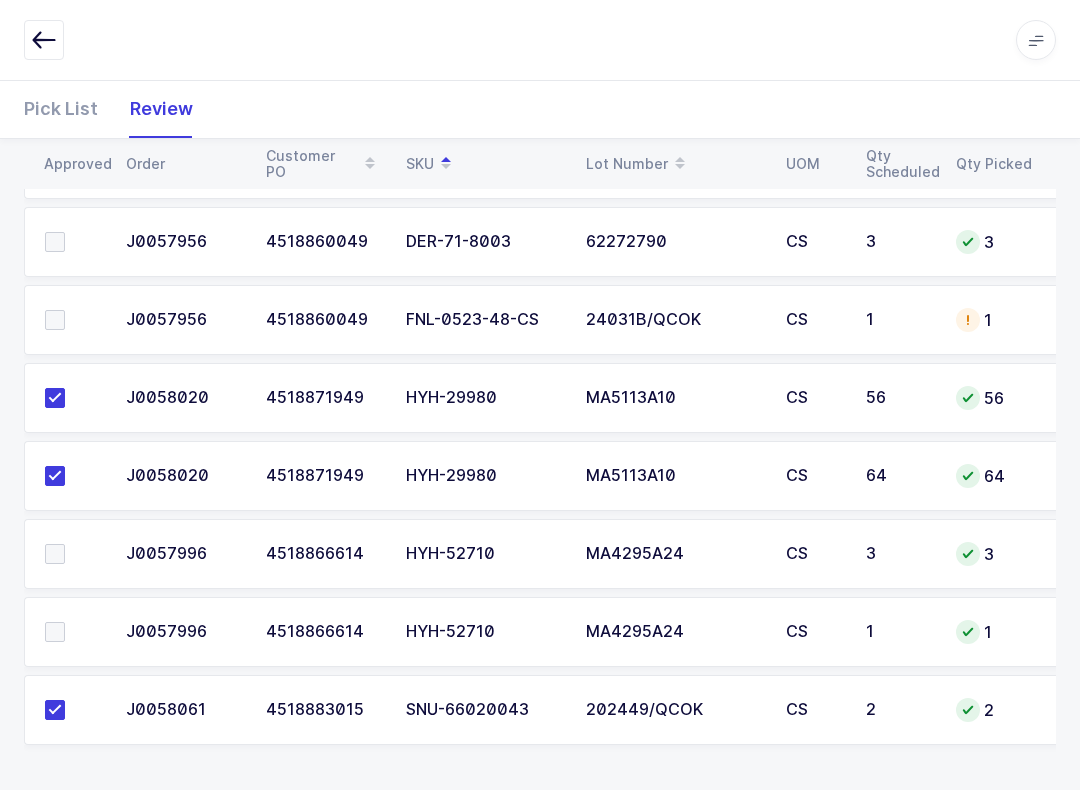 click at bounding box center (73, 554) 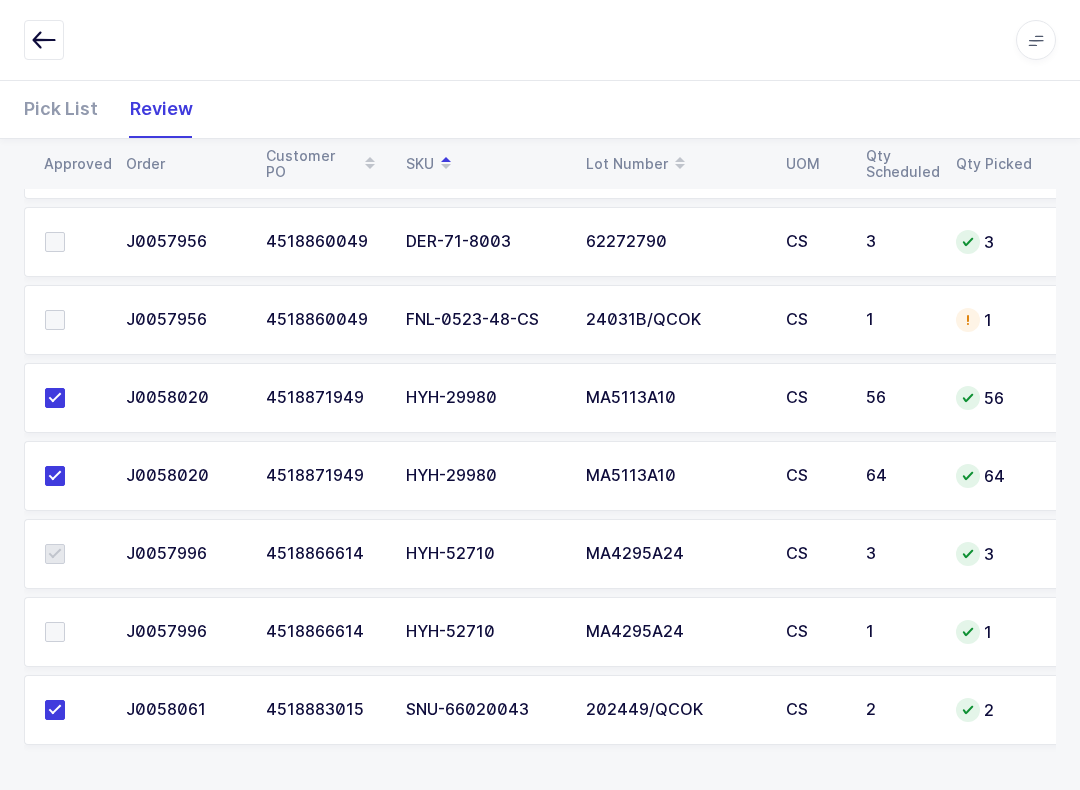 click at bounding box center (69, 632) 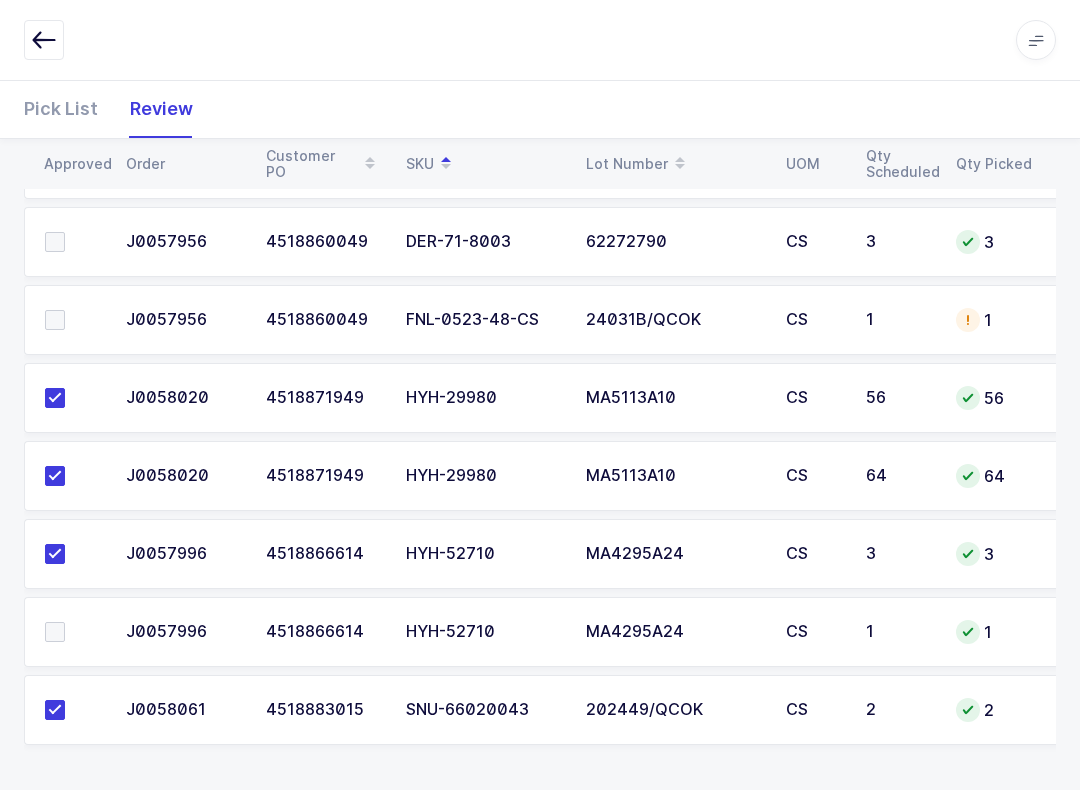 click at bounding box center (55, 632) 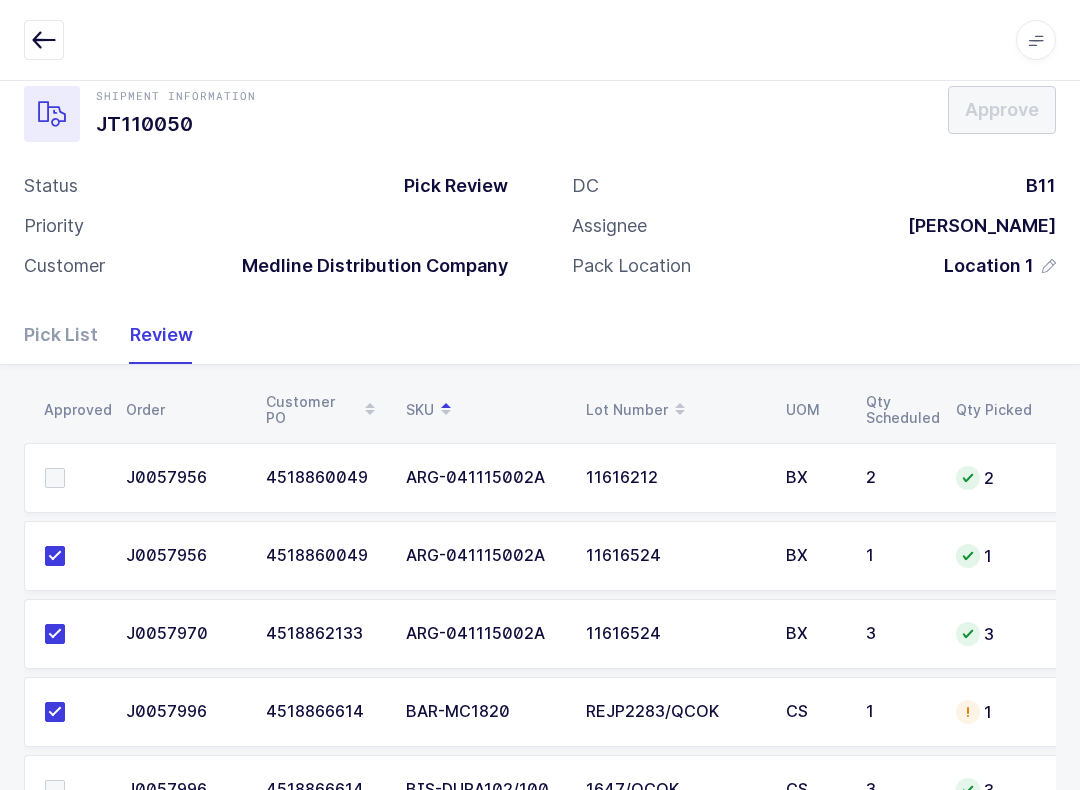 scroll, scrollTop: 0, scrollLeft: 0, axis: both 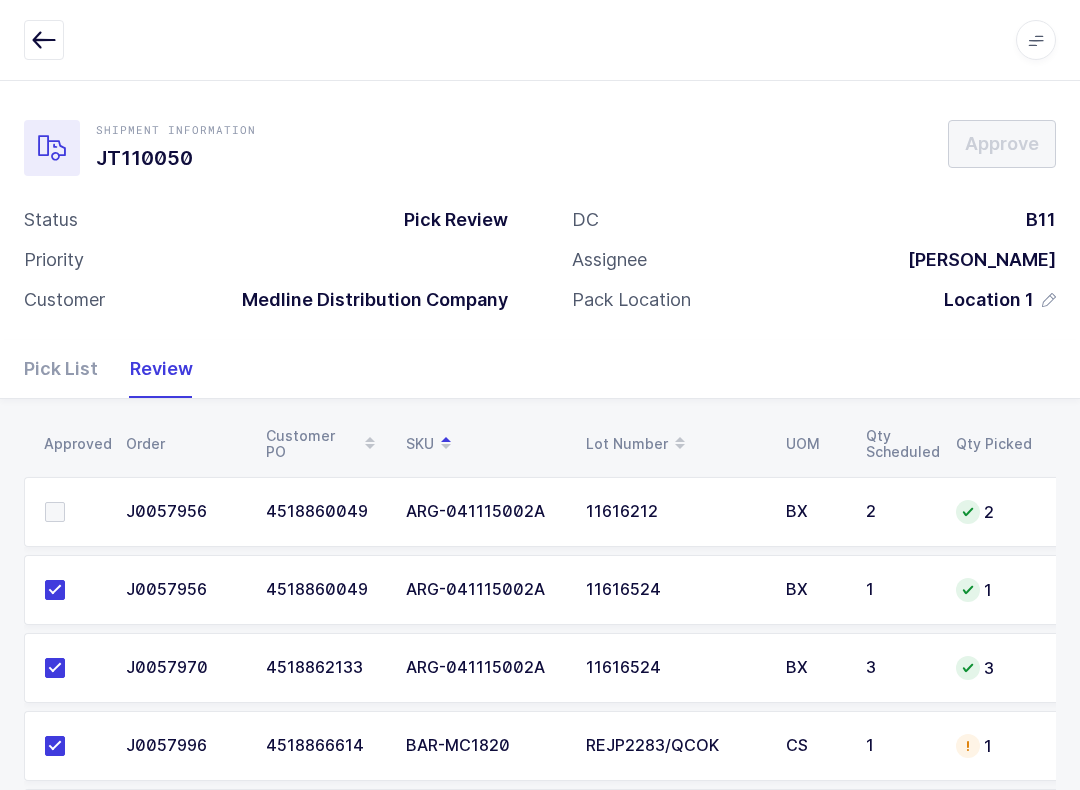 click at bounding box center (73, 512) 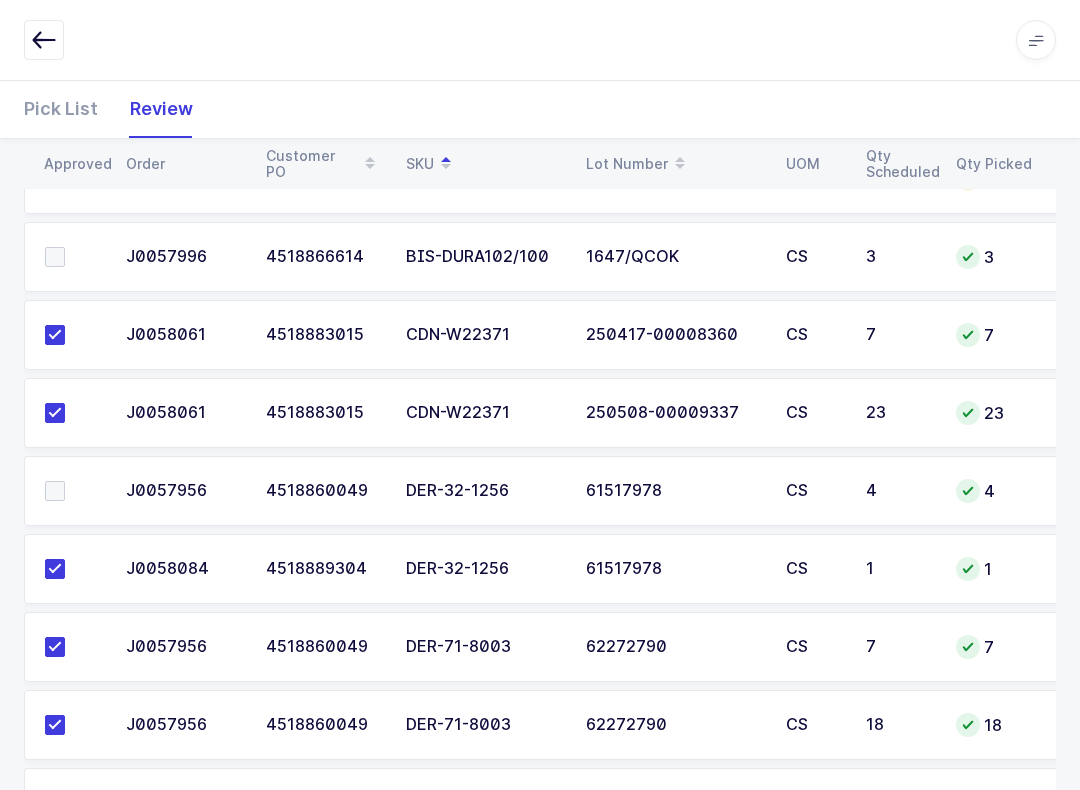 scroll, scrollTop: 566, scrollLeft: 0, axis: vertical 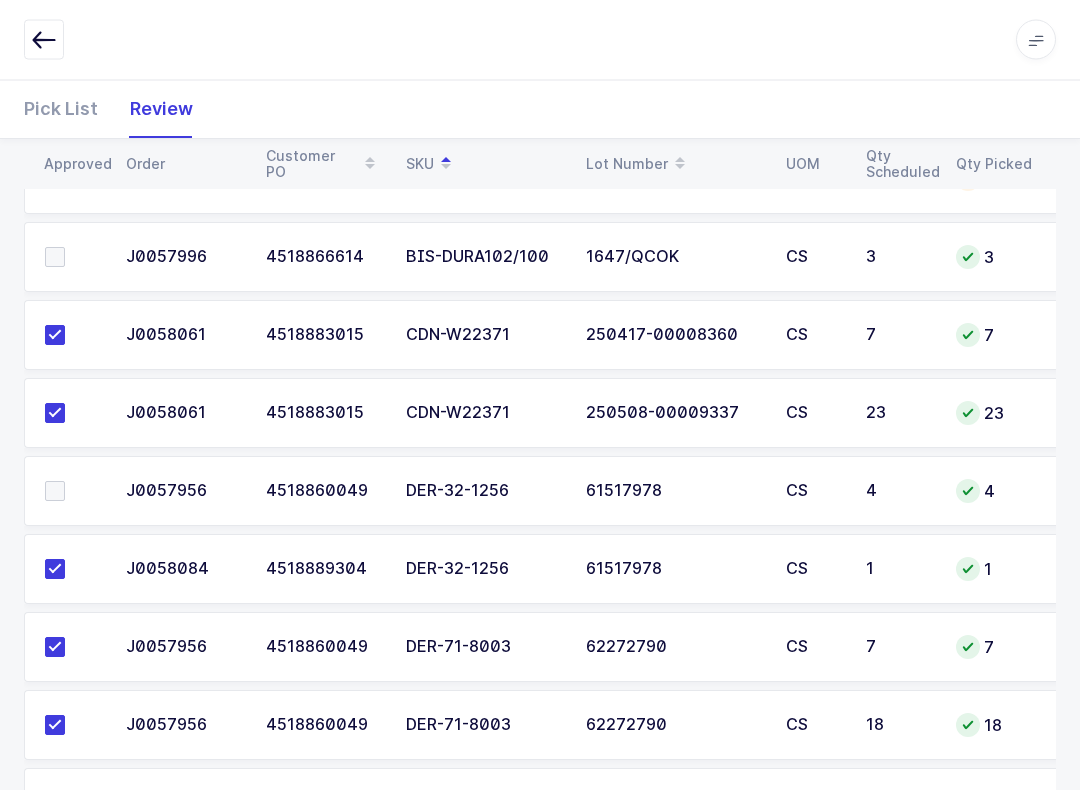 click at bounding box center [55, 492] 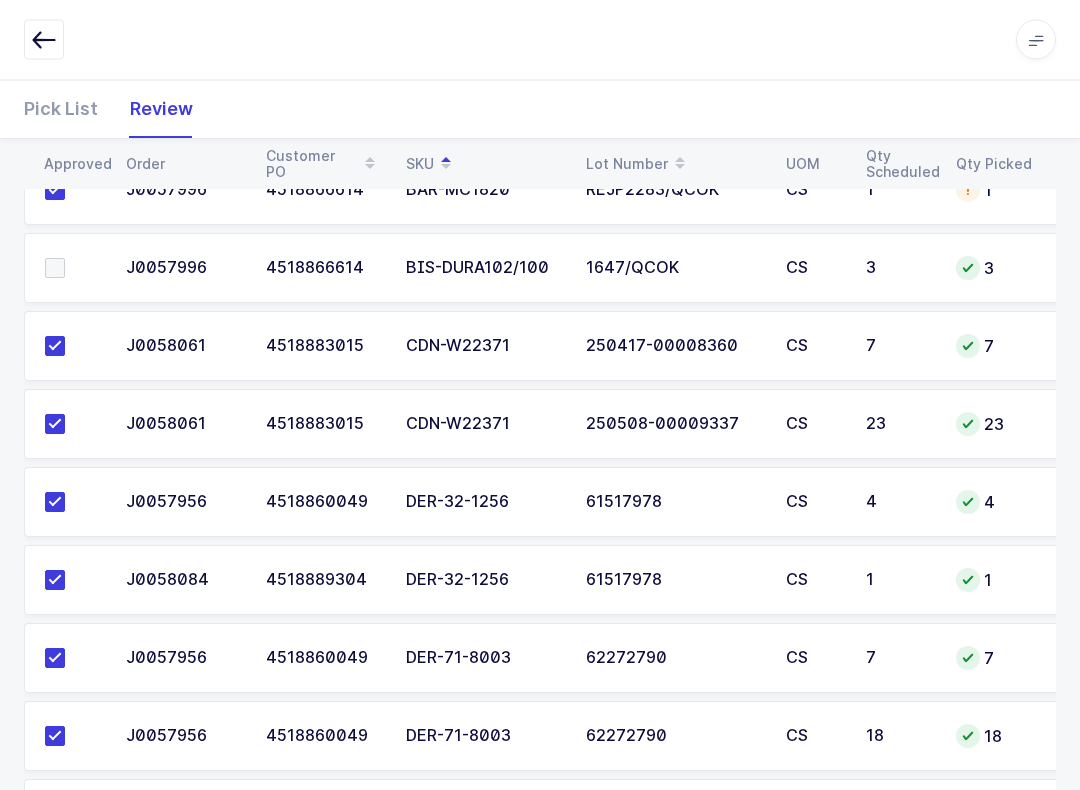 scroll, scrollTop: 426, scrollLeft: 0, axis: vertical 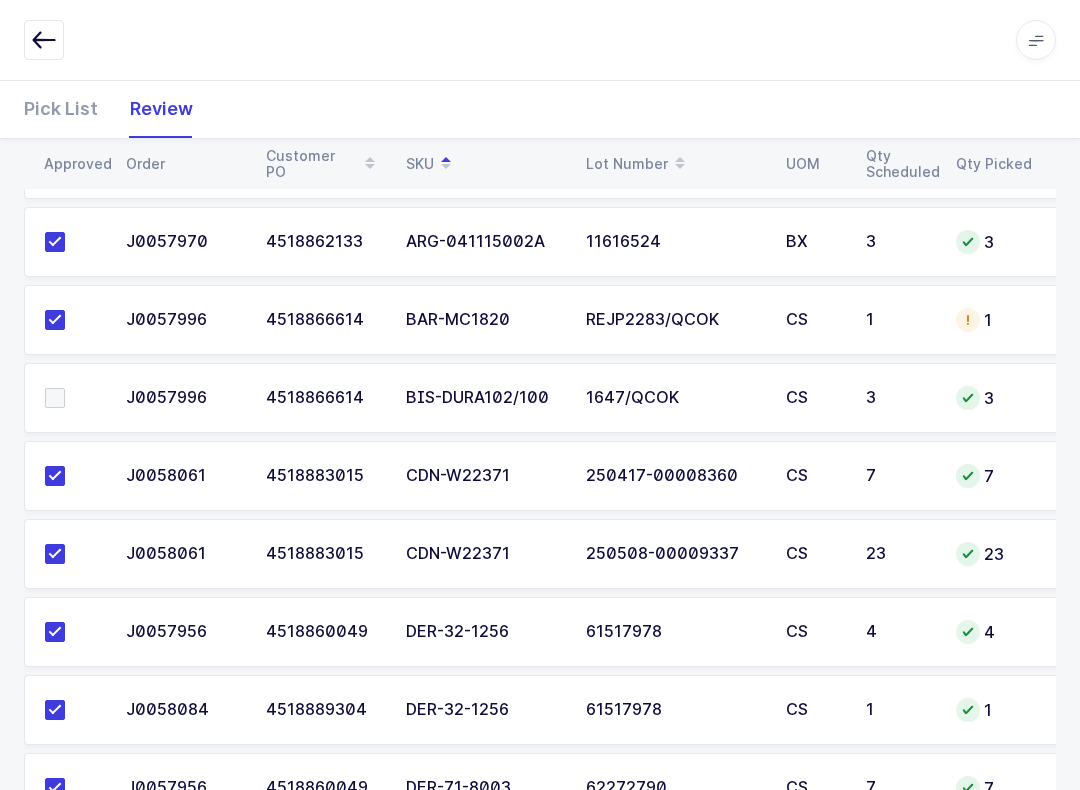 click at bounding box center [55, 398] 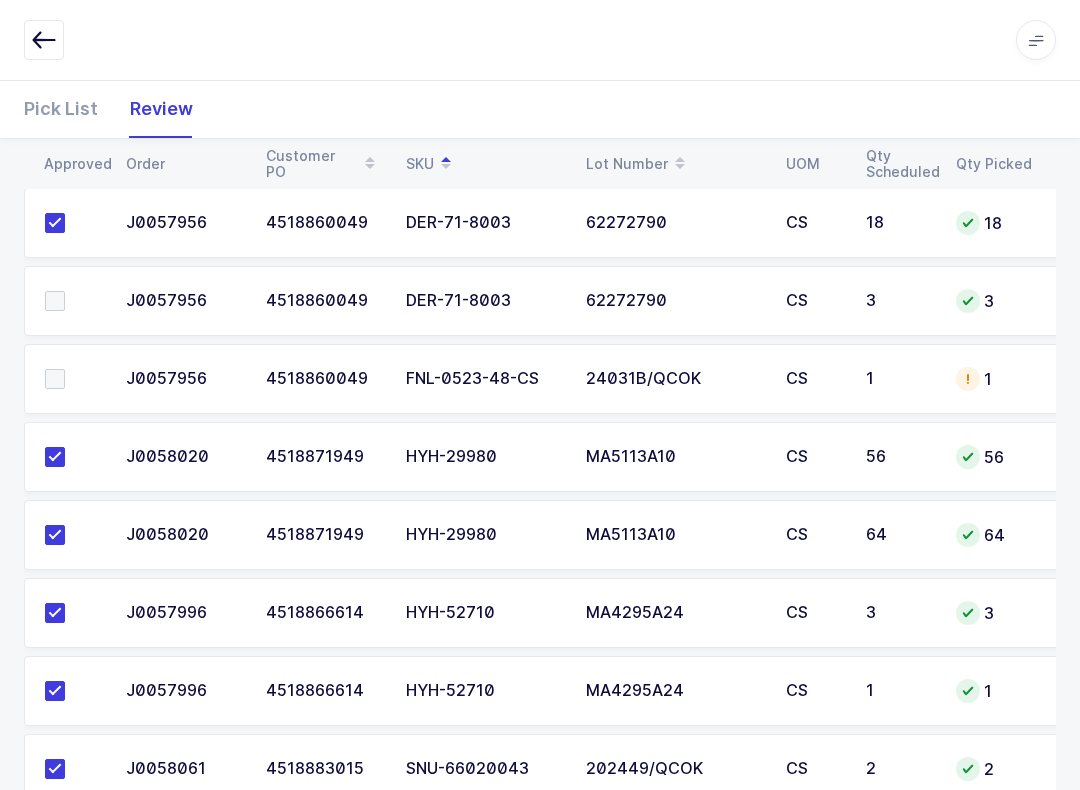 scroll, scrollTop: 1068, scrollLeft: 0, axis: vertical 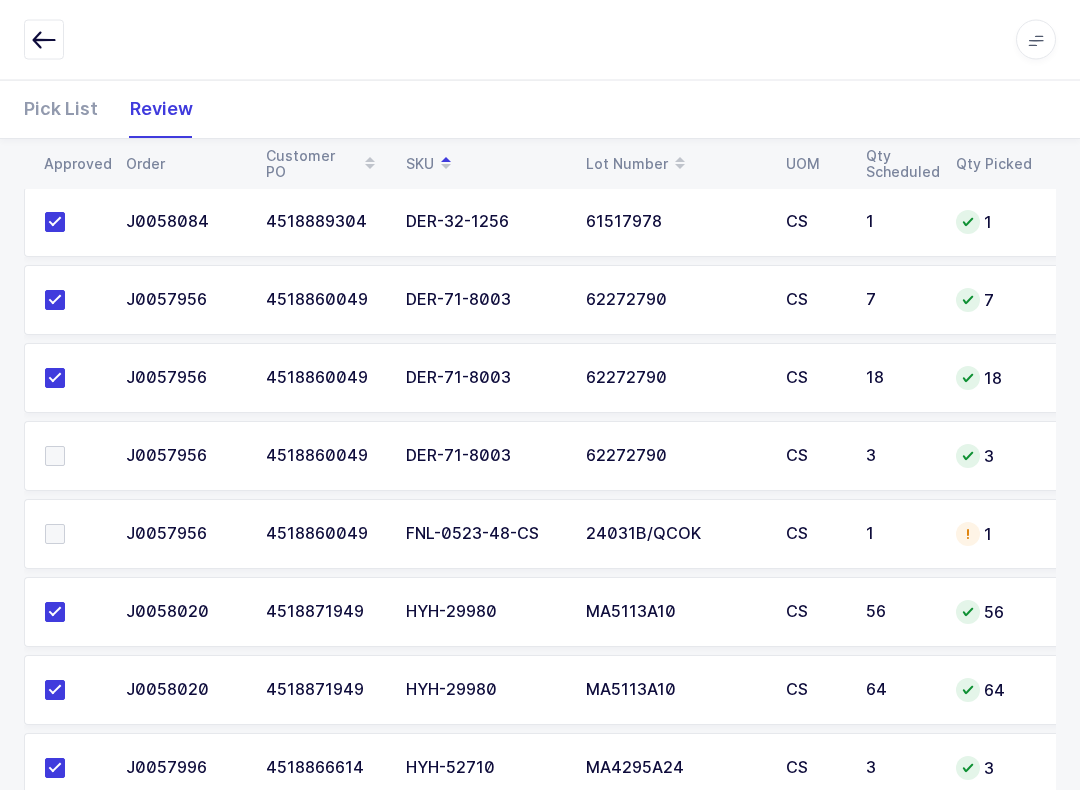 click at bounding box center (55, 457) 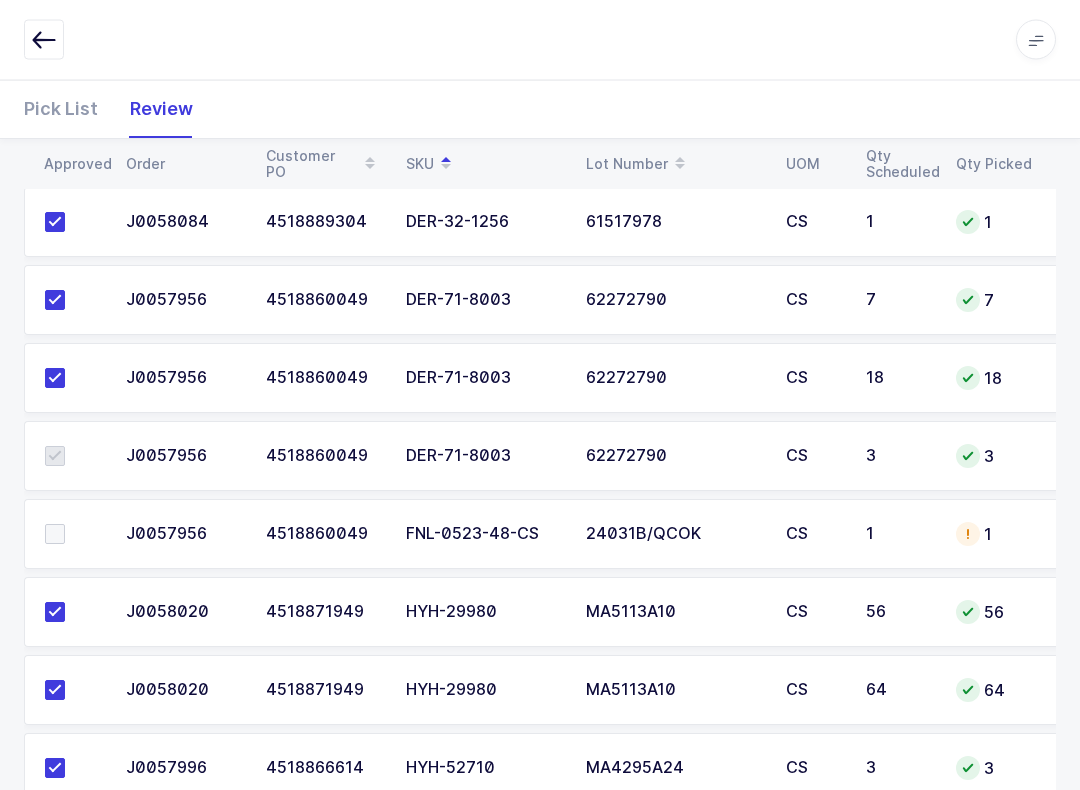 scroll, scrollTop: 914, scrollLeft: 0, axis: vertical 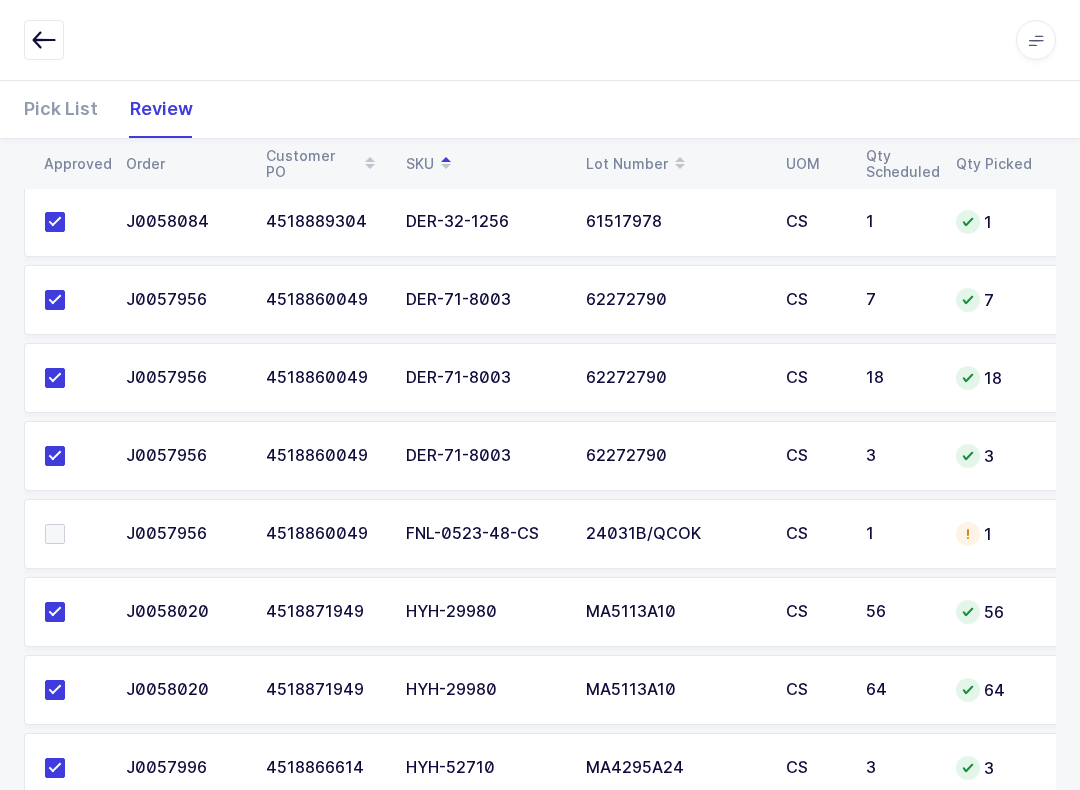 click on "Pick List" at bounding box center (69, 109) 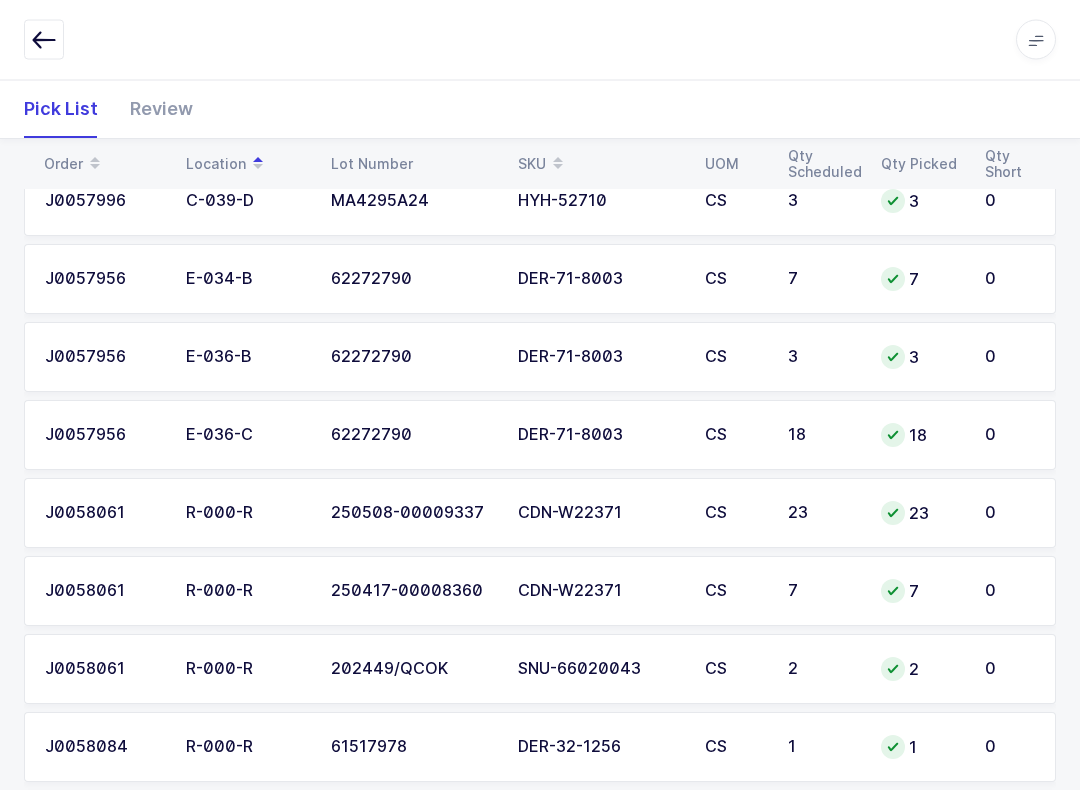 scroll, scrollTop: 1128, scrollLeft: 0, axis: vertical 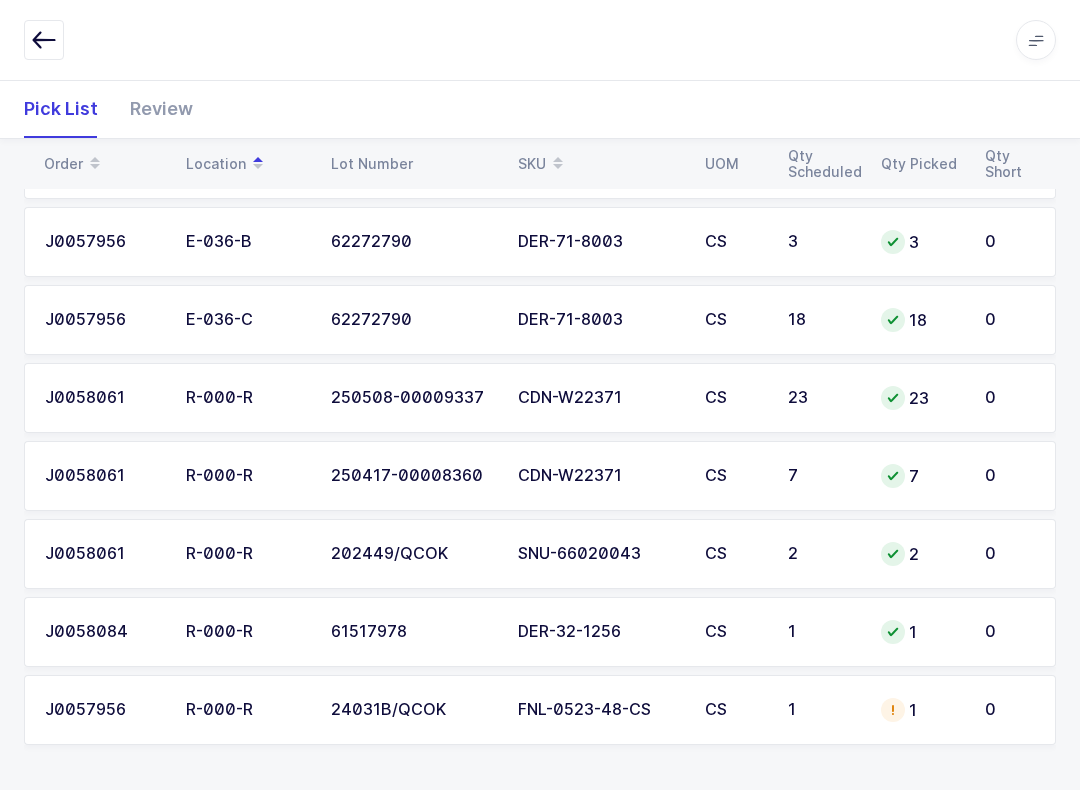 click on "1" at bounding box center [921, 710] 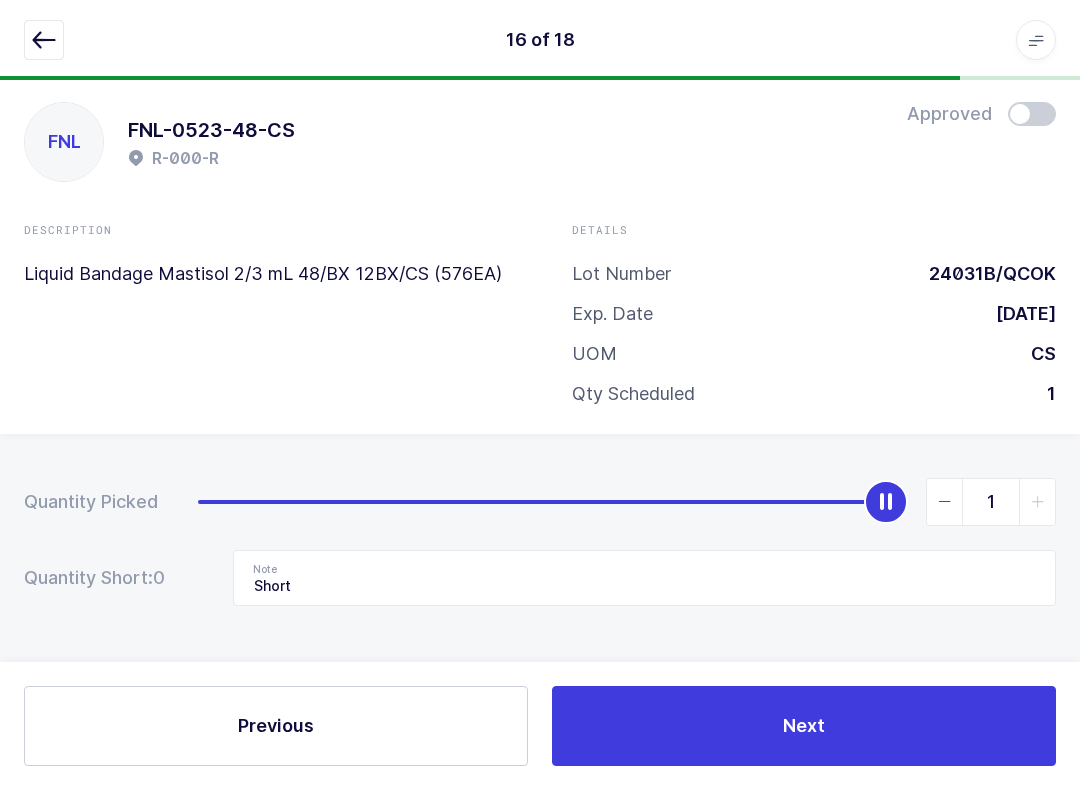 scroll, scrollTop: 20, scrollLeft: 0, axis: vertical 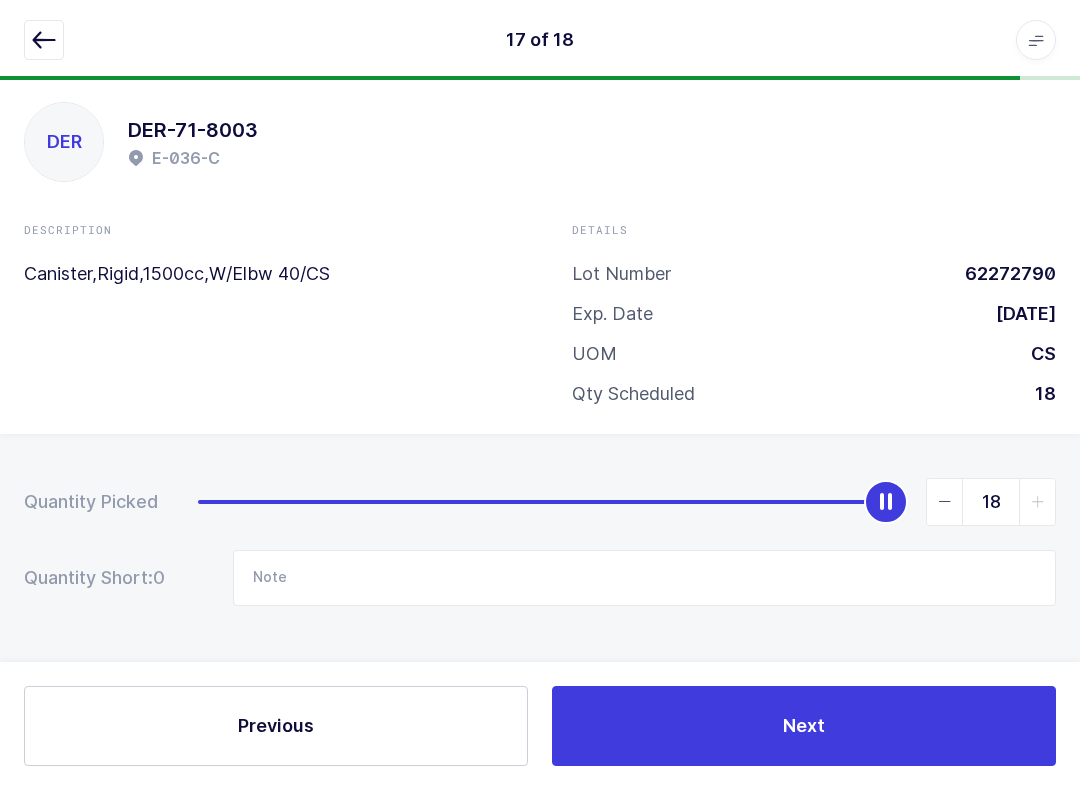 click on "Previous" at bounding box center (276, 726) 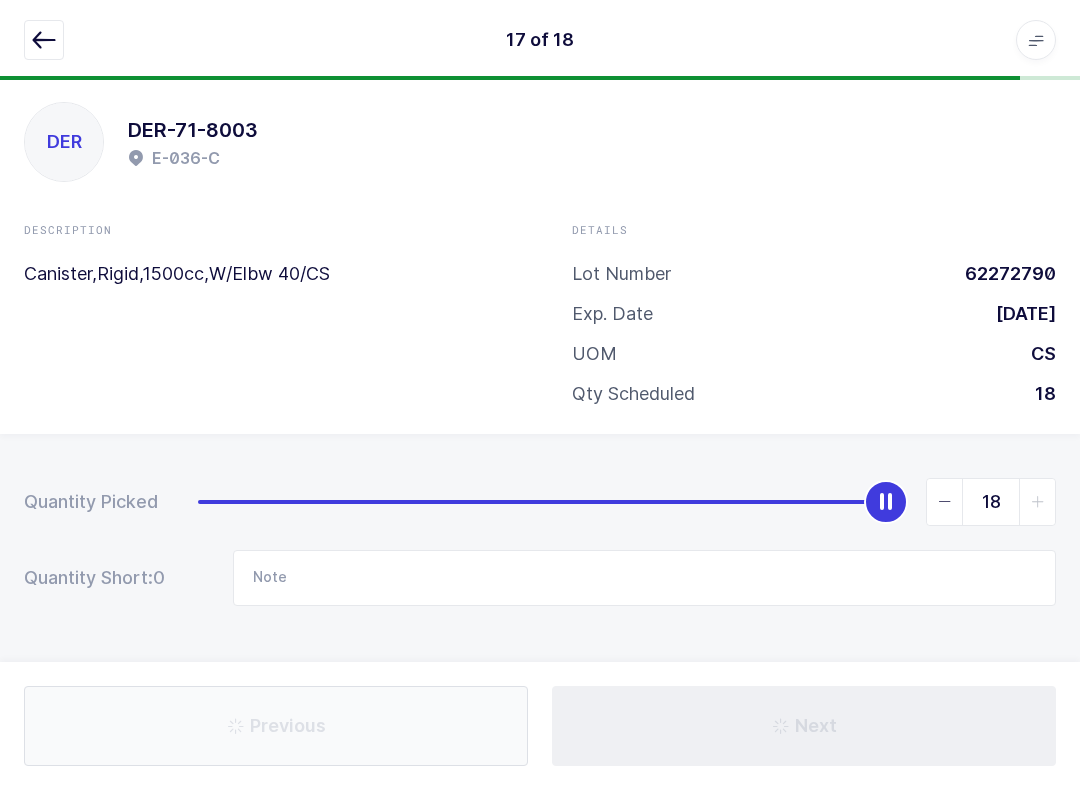 type on "Short" 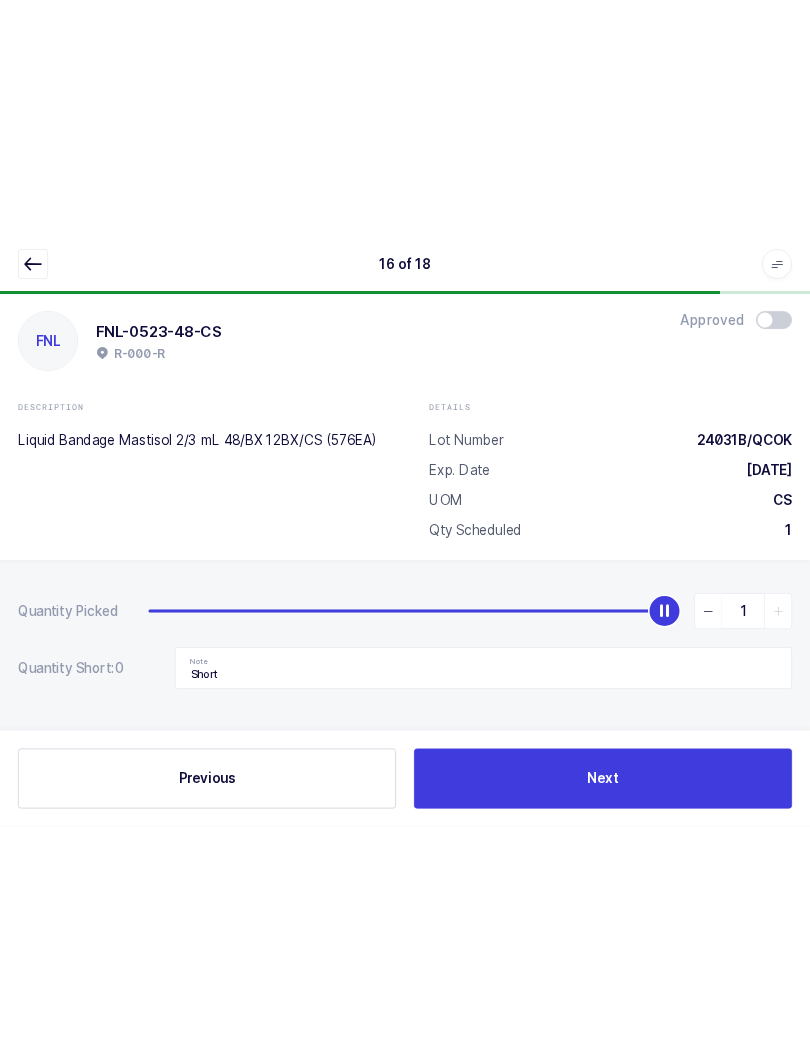 scroll, scrollTop: 0, scrollLeft: 0, axis: both 